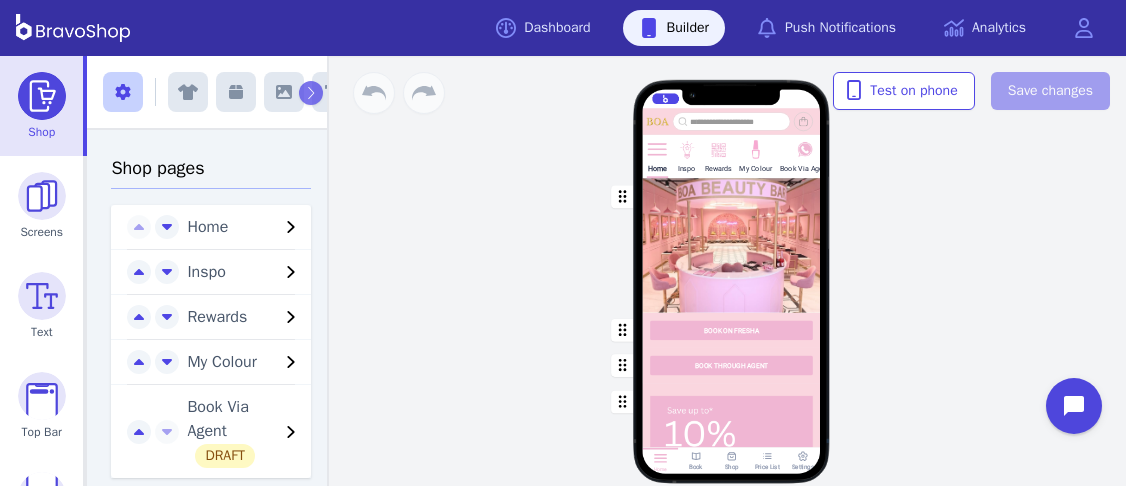 scroll, scrollTop: 0, scrollLeft: 0, axis: both 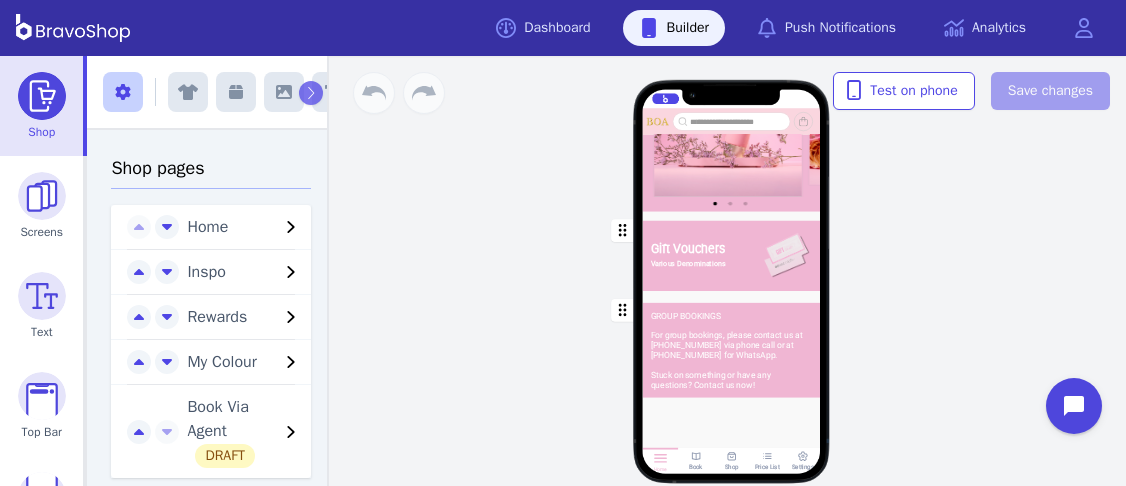 click 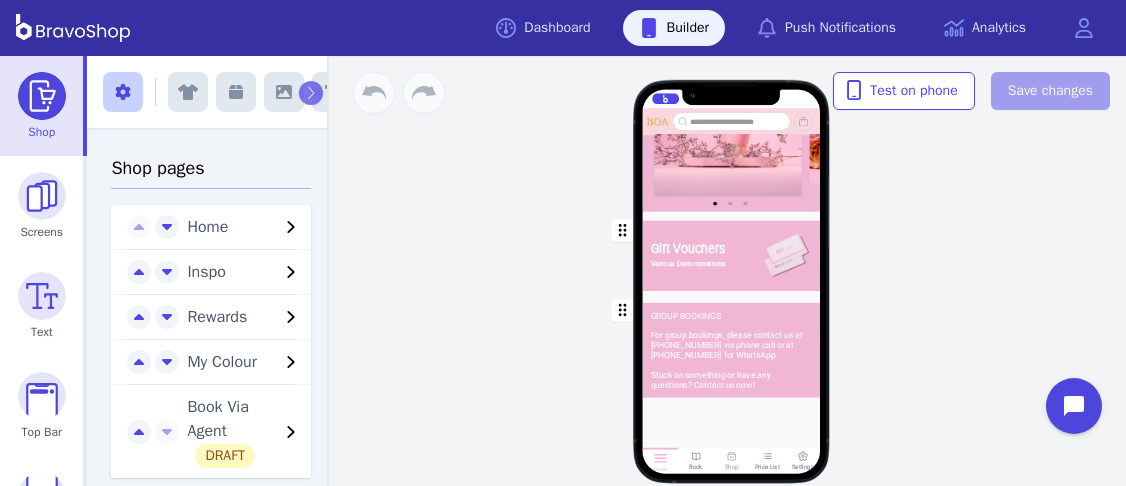 click 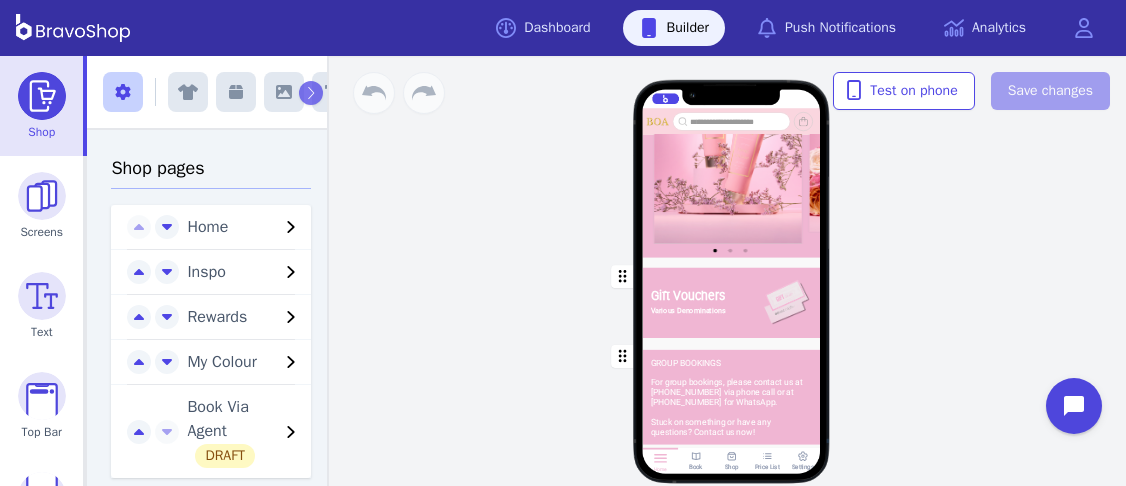 scroll, scrollTop: 1445, scrollLeft: 0, axis: vertical 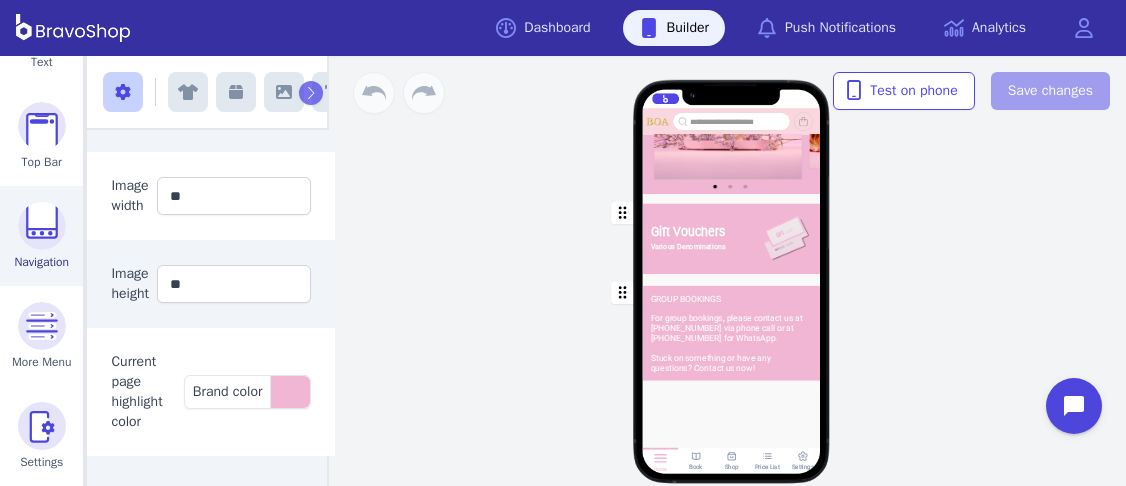 click at bounding box center [42, 226] 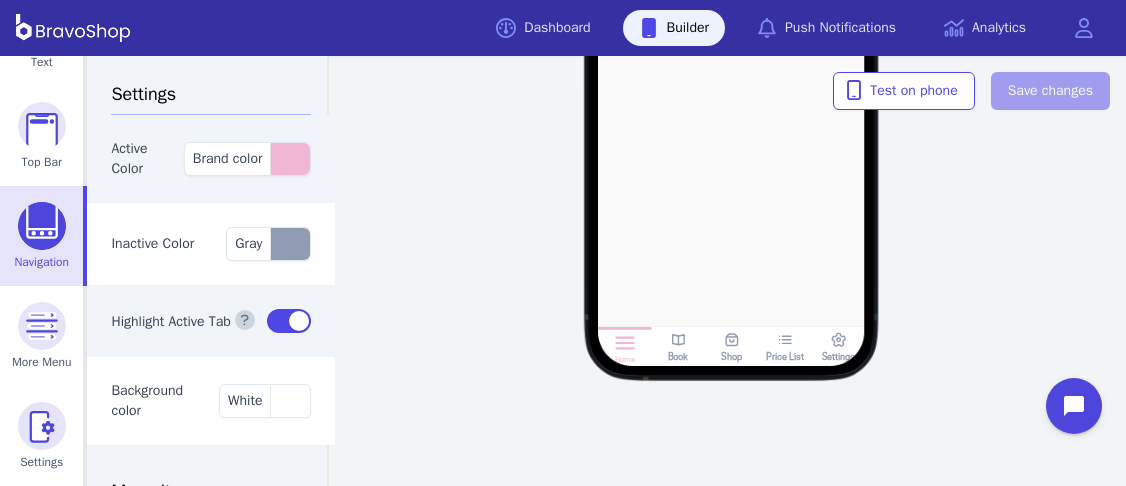 click 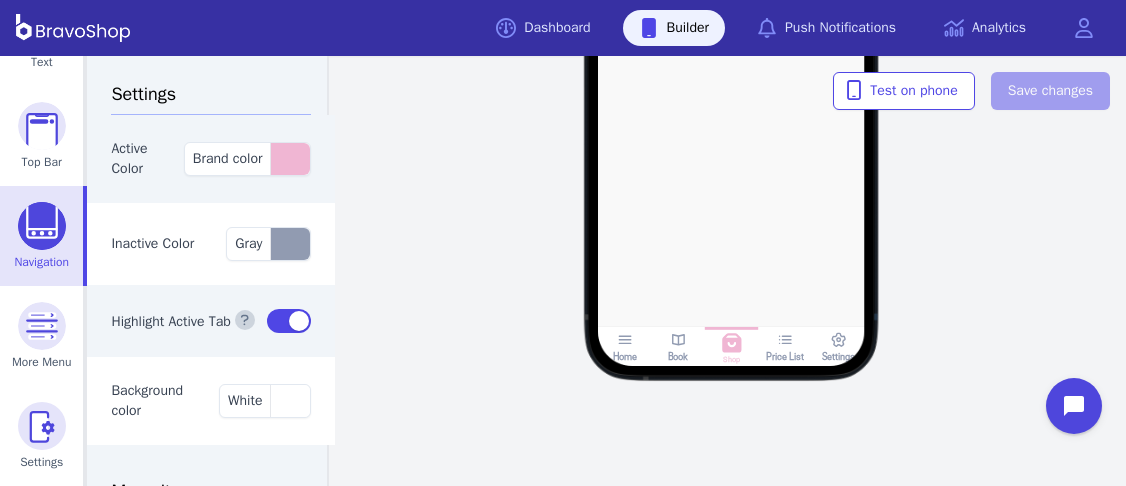 click 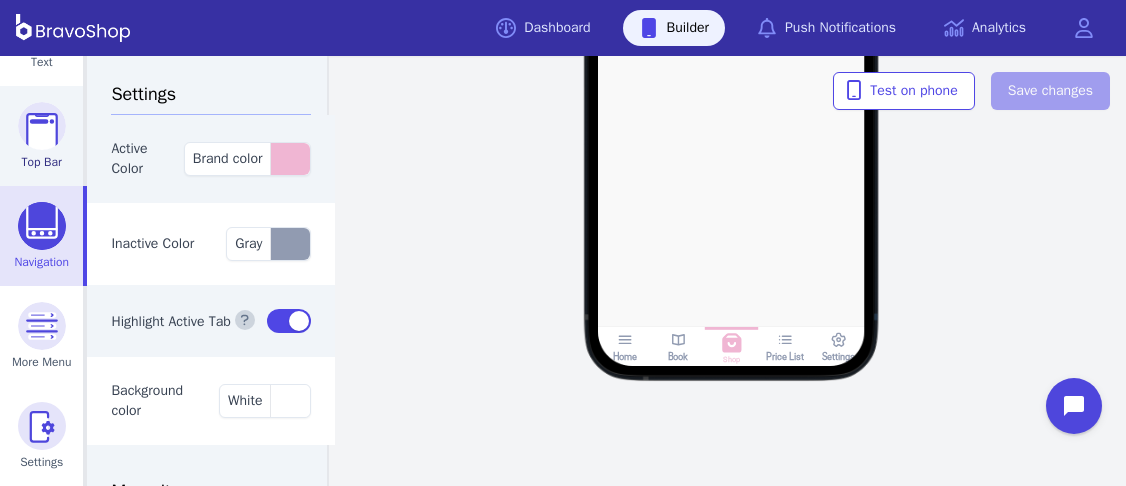 click at bounding box center (42, 126) 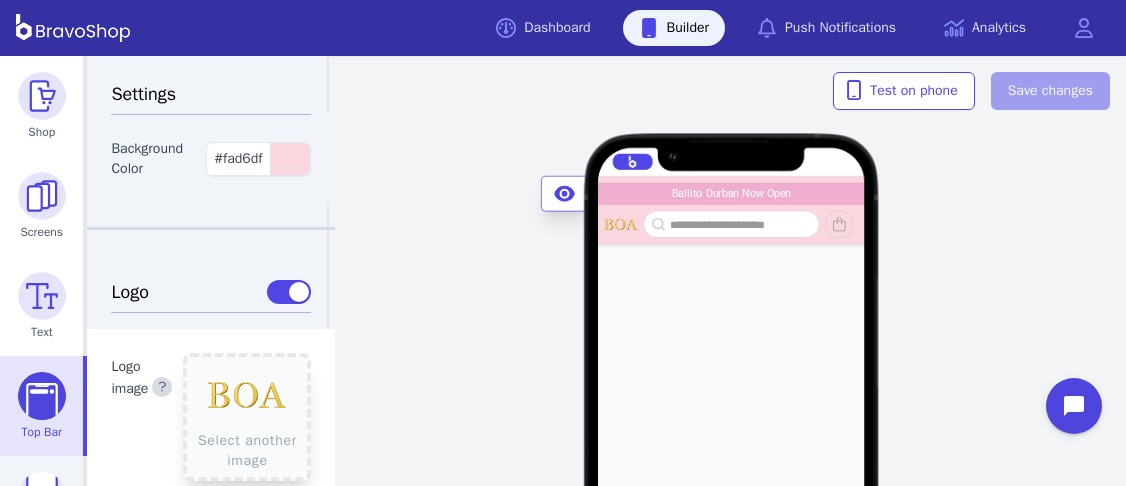 scroll, scrollTop: 4, scrollLeft: 0, axis: vertical 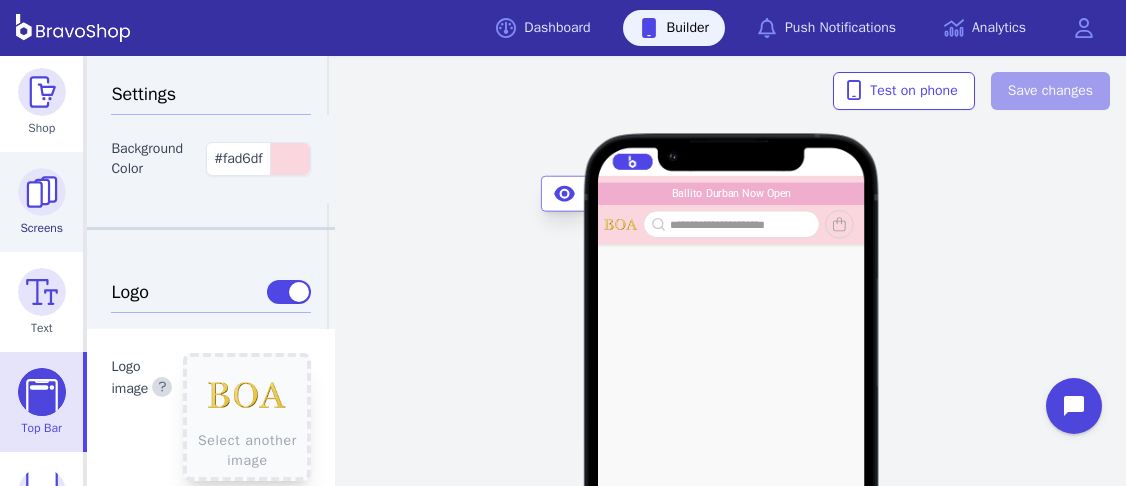 click at bounding box center (42, 192) 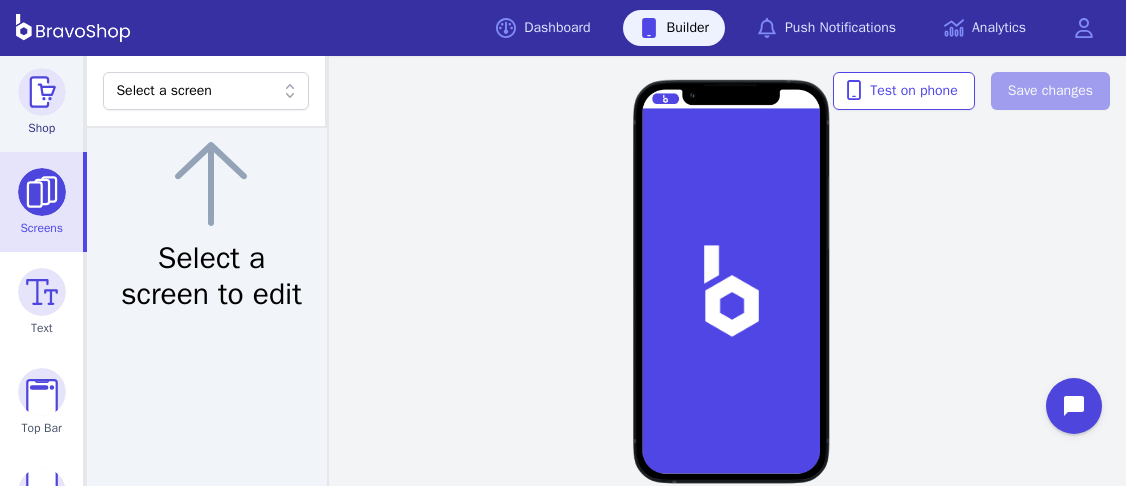click at bounding box center [42, 92] 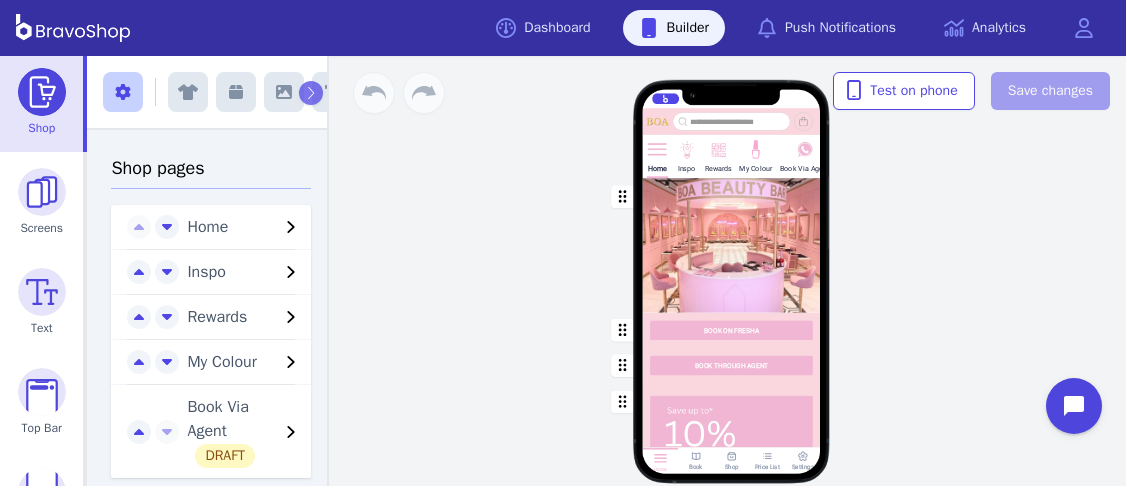 click 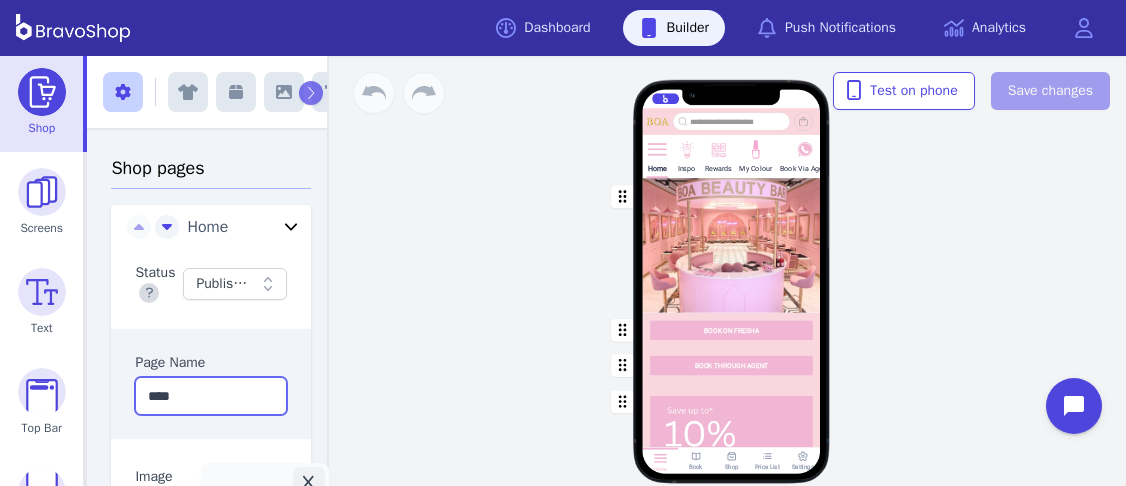 drag, startPoint x: 209, startPoint y: 392, endPoint x: 144, endPoint y: 393, distance: 65.00769 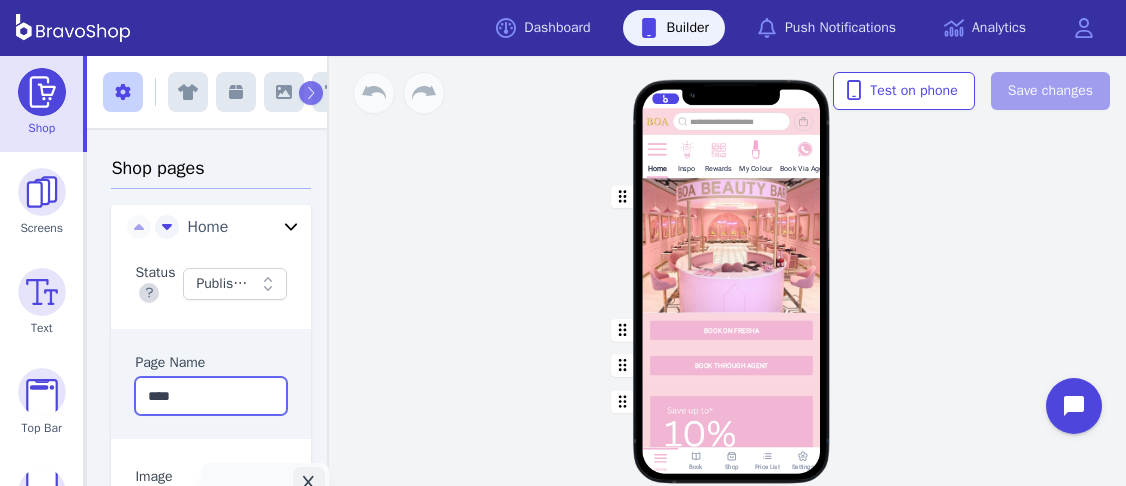 click on "****" at bounding box center [211, 396] 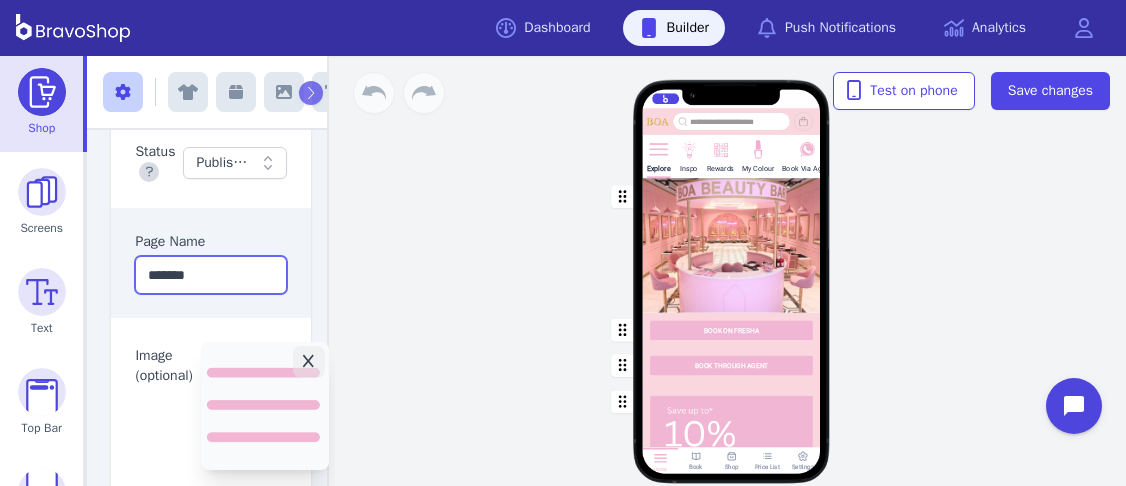 scroll, scrollTop: 122, scrollLeft: 1, axis: both 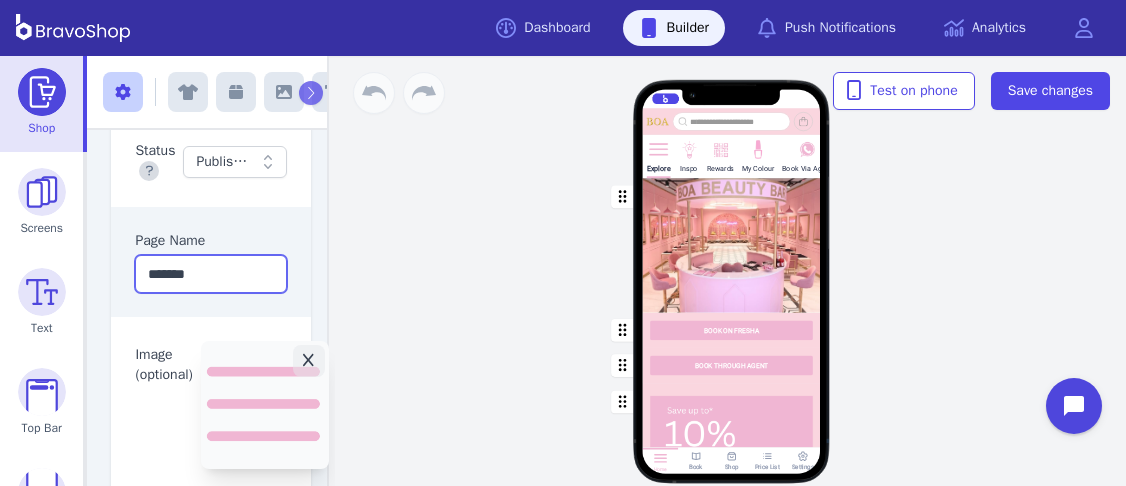 type on "*******" 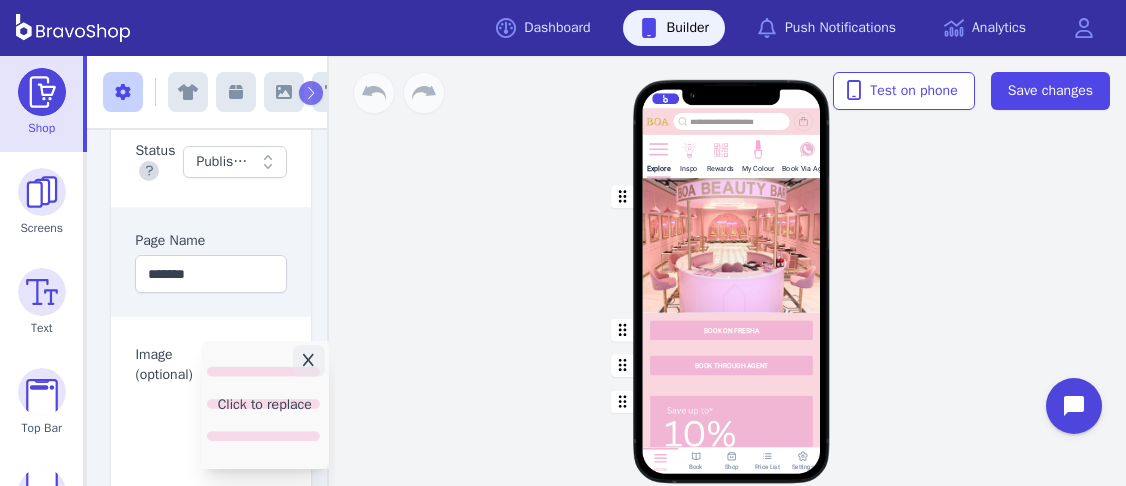 click on "Click to replace" at bounding box center (265, 405) 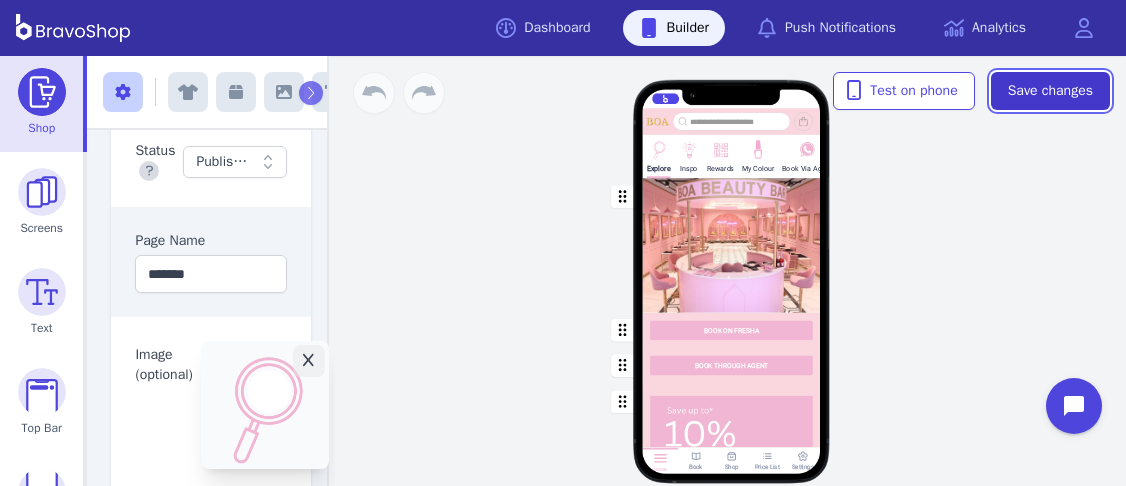 click on "Save changes" at bounding box center [1050, 91] 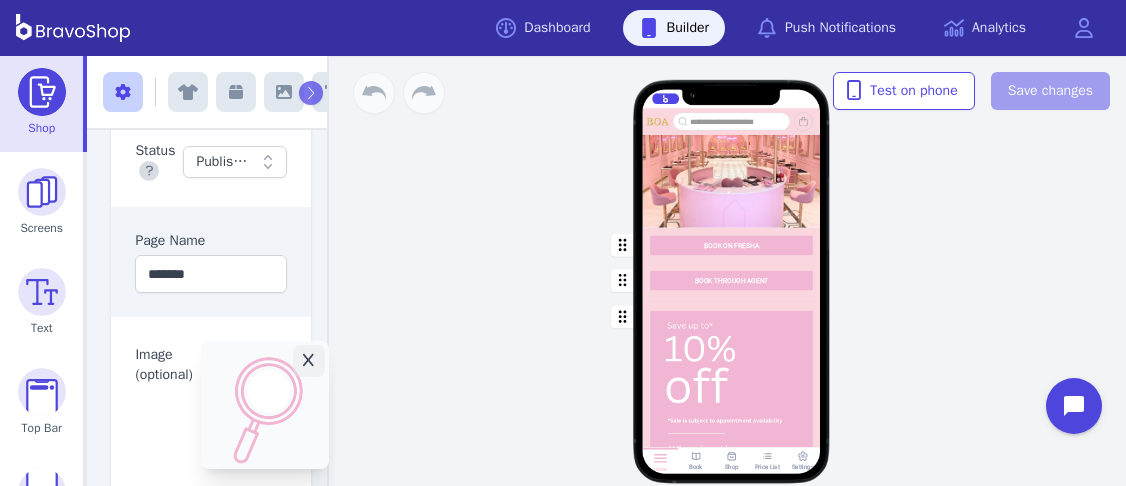 scroll, scrollTop: 271, scrollLeft: 0, axis: vertical 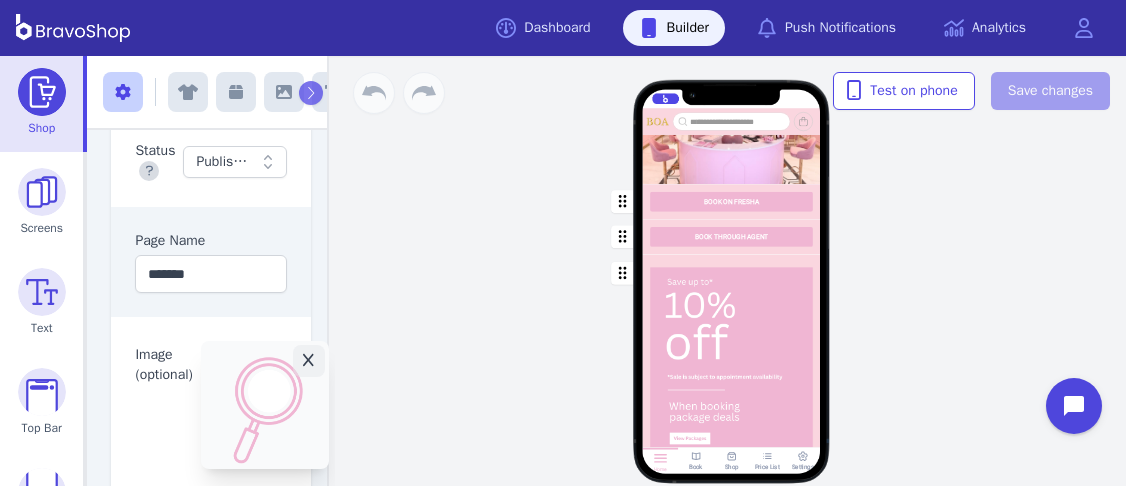 click at bounding box center (732, 236) 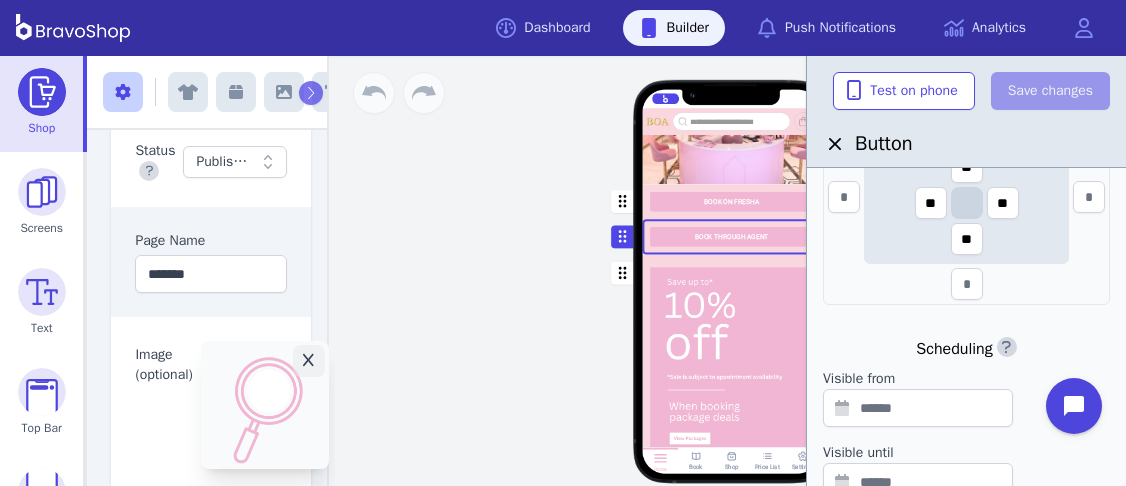 scroll, scrollTop: 962, scrollLeft: 0, axis: vertical 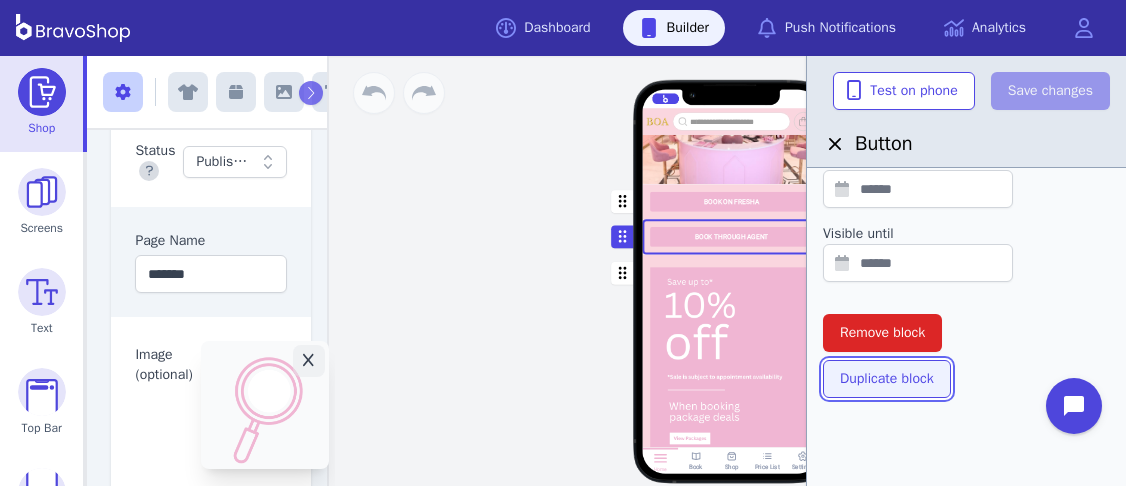 click on "Duplicate block" at bounding box center (887, 379) 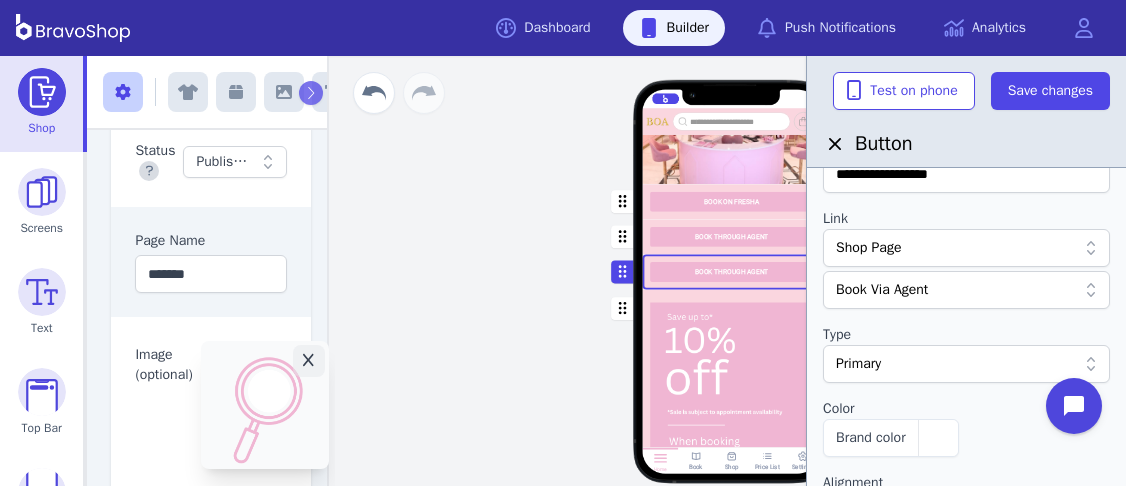 scroll, scrollTop: 0, scrollLeft: 0, axis: both 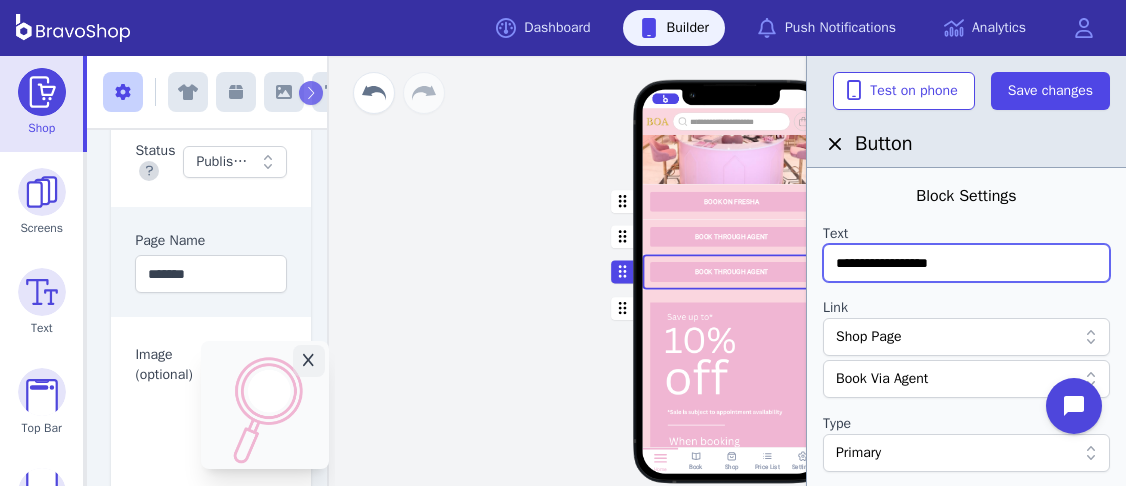 drag, startPoint x: 1013, startPoint y: 265, endPoint x: 829, endPoint y: 249, distance: 184.69434 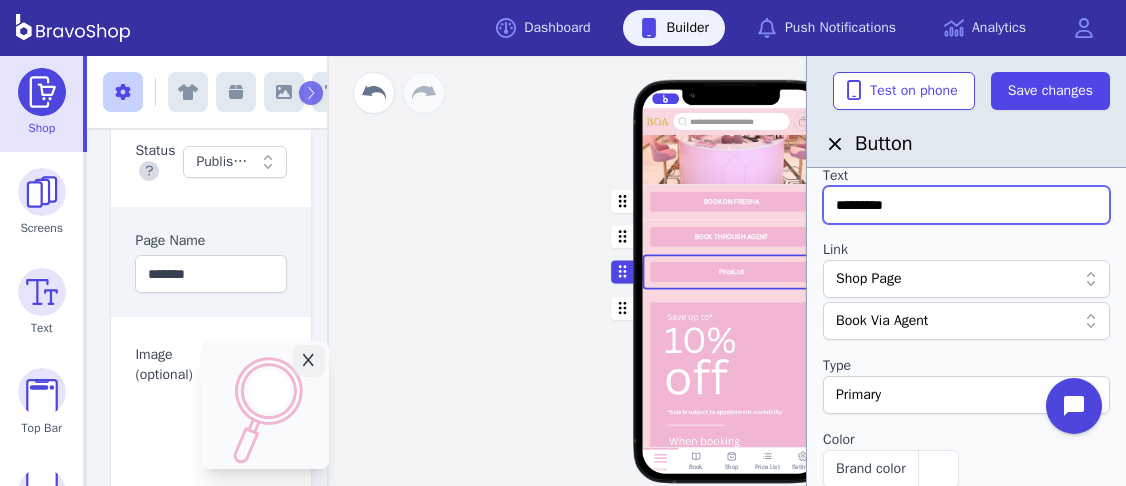 scroll, scrollTop: 44, scrollLeft: 0, axis: vertical 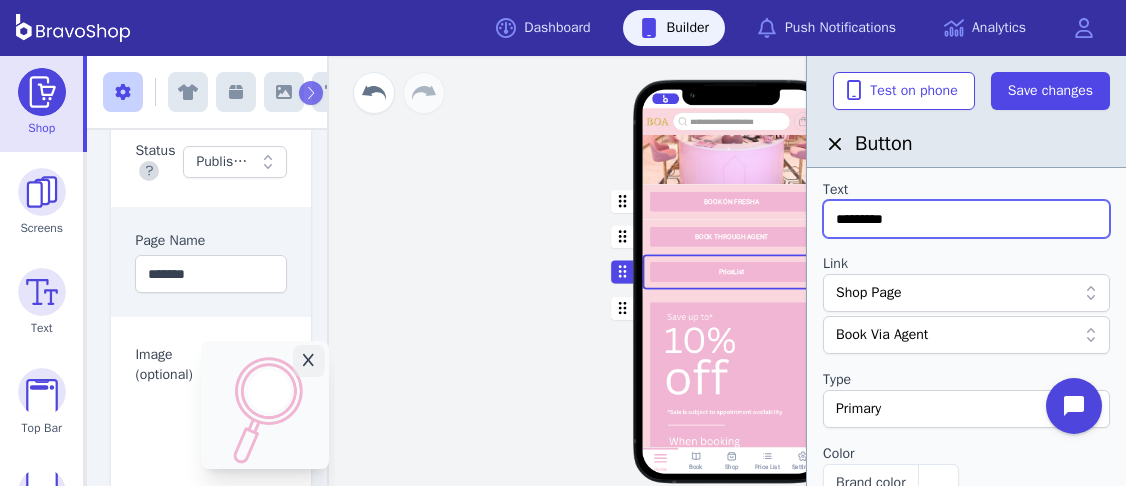 type on "*********" 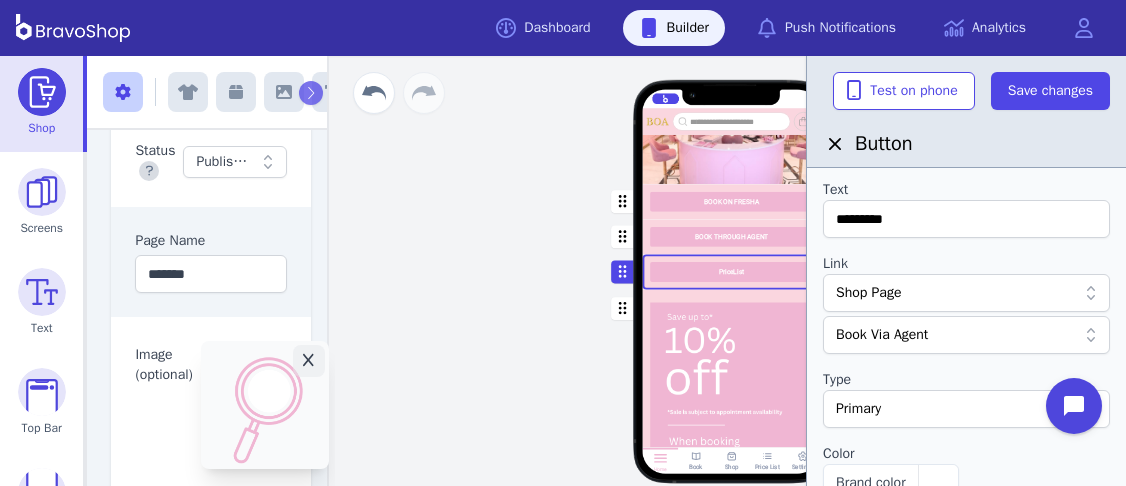 click on "Shop Page" at bounding box center [956, 293] 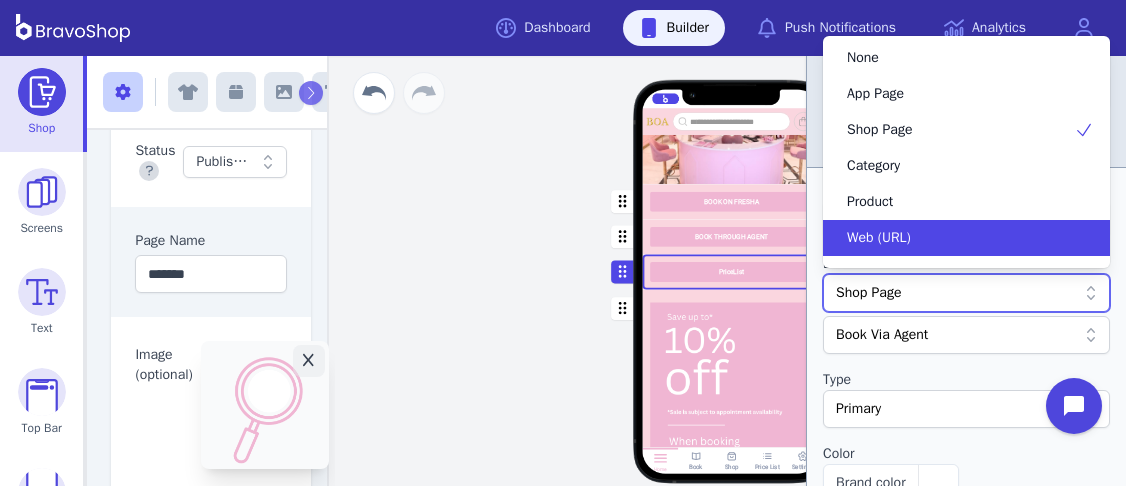 click on "Web (URL)" at bounding box center (879, 238) 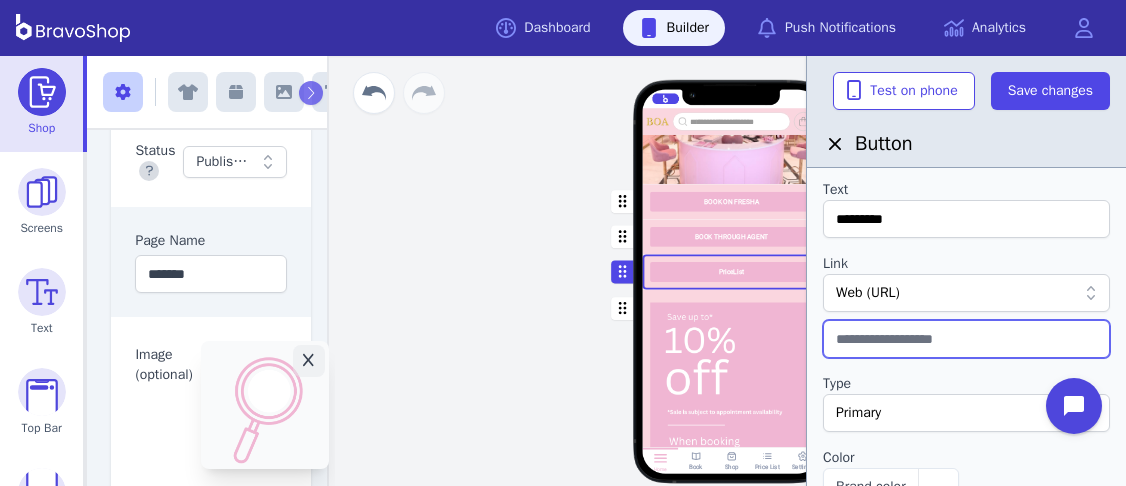 click at bounding box center (966, 339) 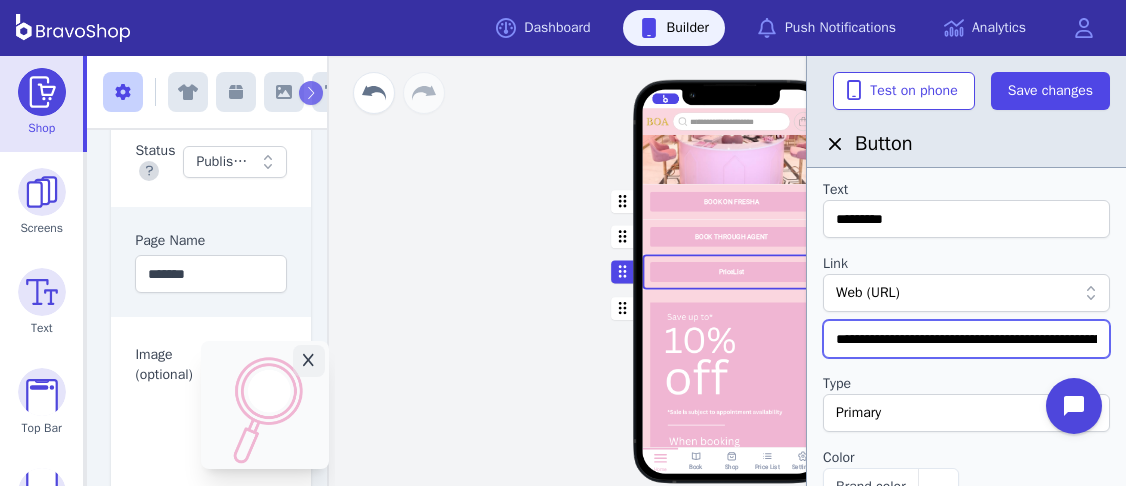 scroll, scrollTop: 0, scrollLeft: 340, axis: horizontal 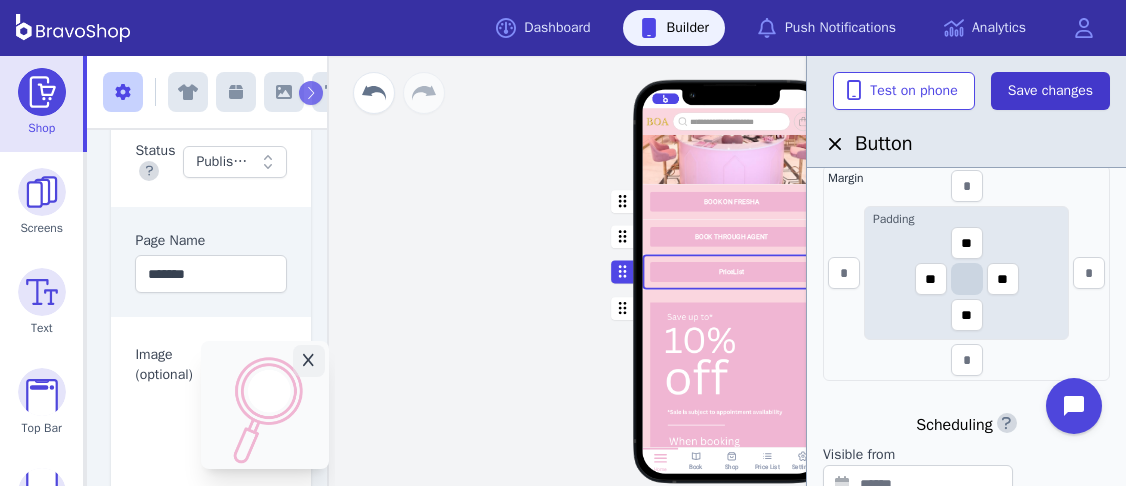 type on "**********" 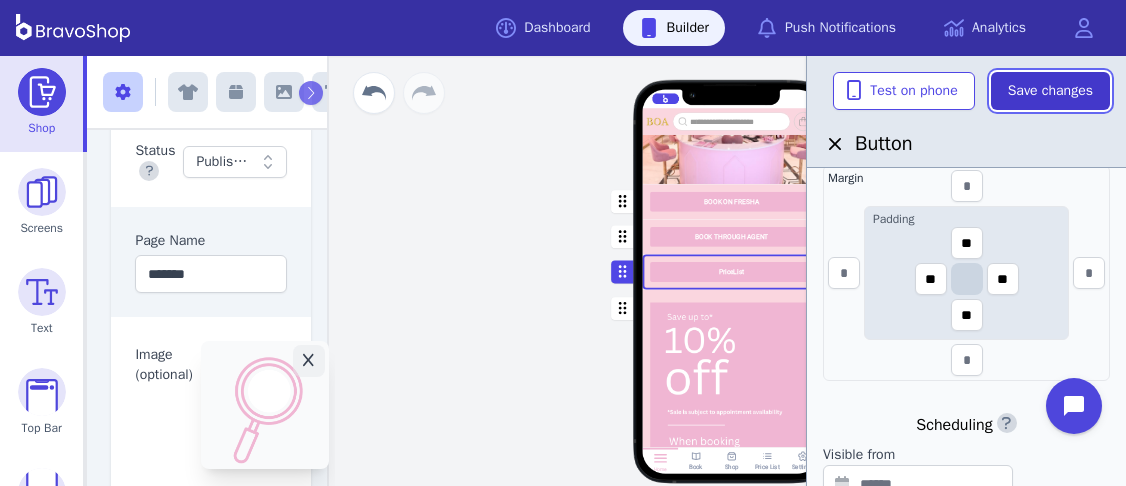 click on "Save changes" at bounding box center (1050, 91) 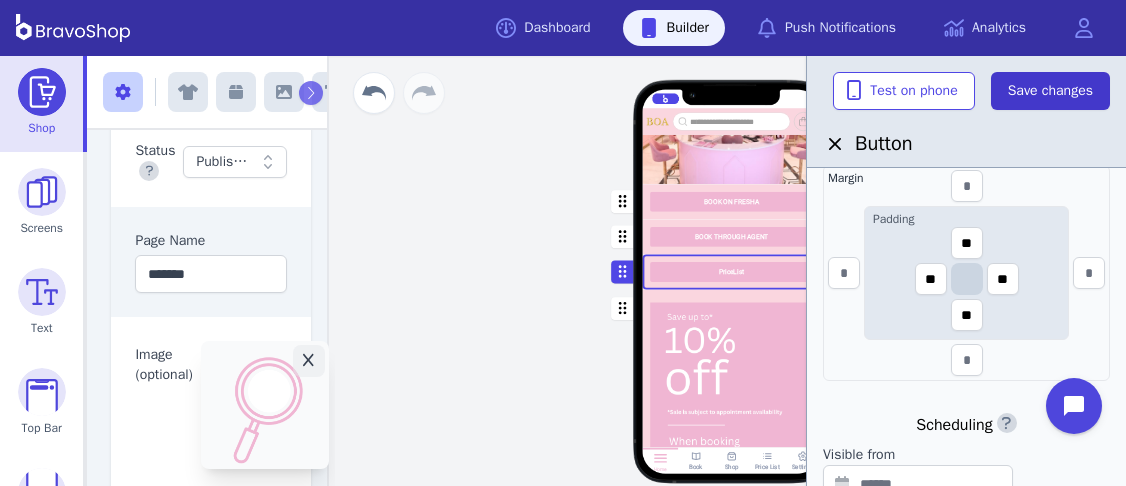 scroll, scrollTop: 0, scrollLeft: 0, axis: both 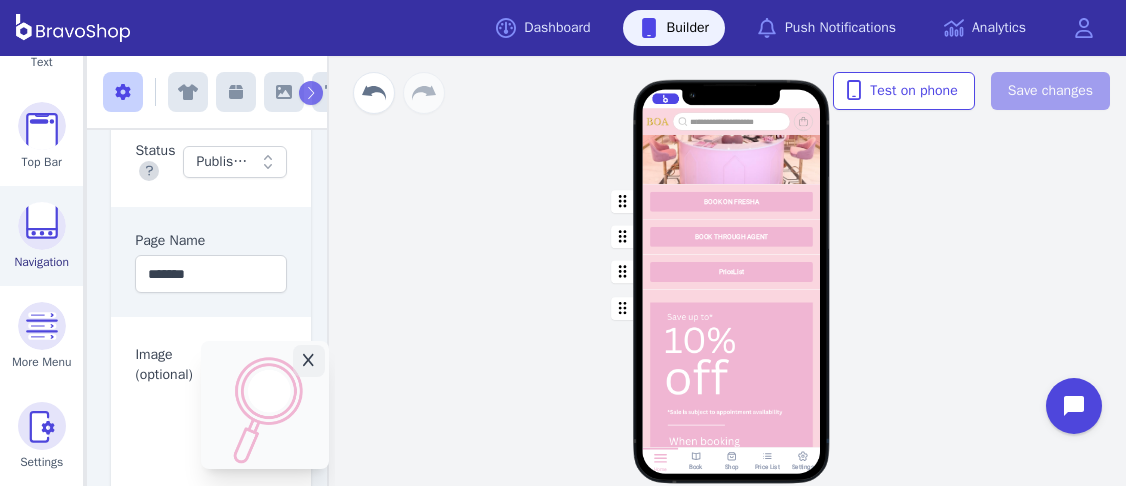 click on "Navigation" at bounding box center (41, 236) 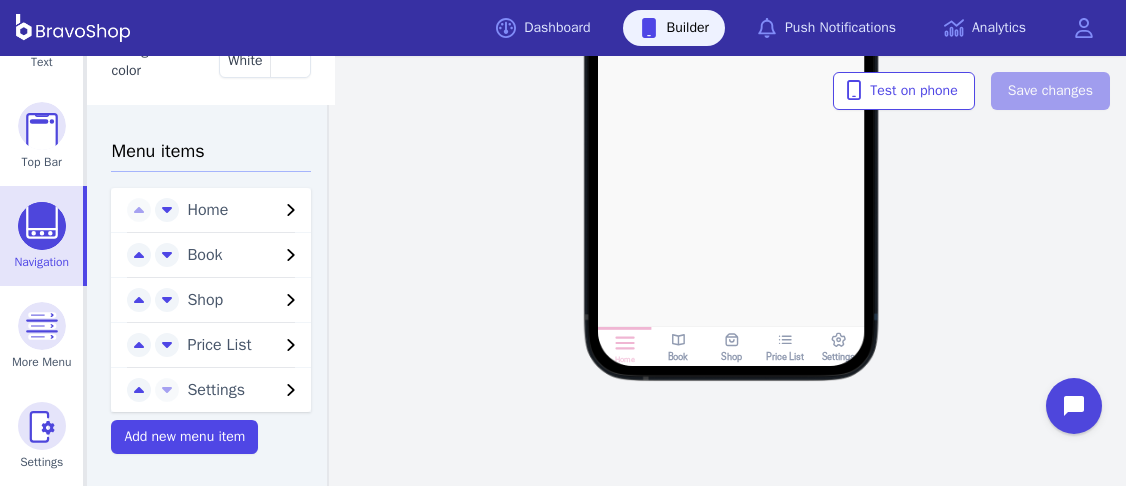 scroll, scrollTop: 357, scrollLeft: 0, axis: vertical 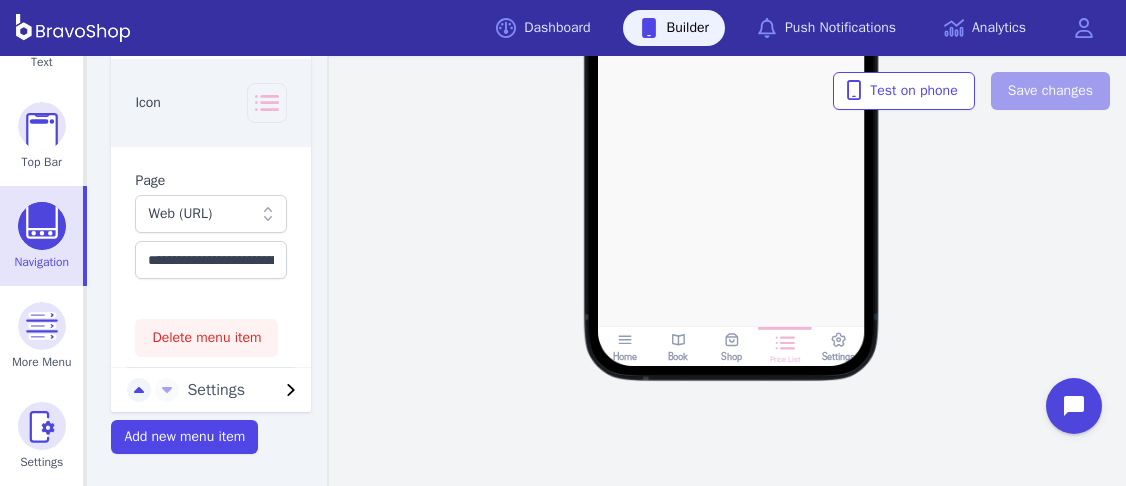 click on "Delete menu item" at bounding box center [206, 338] 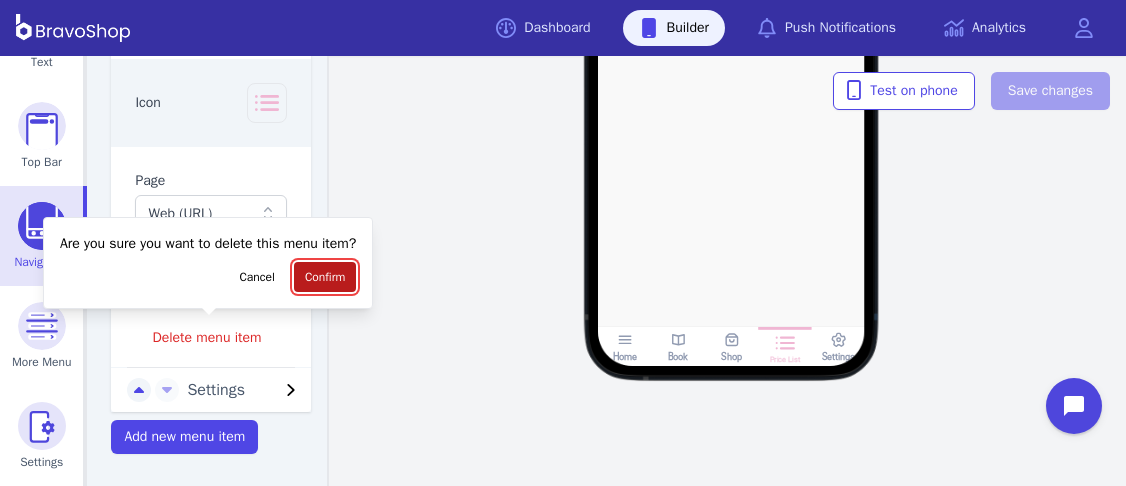 click on "Confirm" at bounding box center (325, 277) 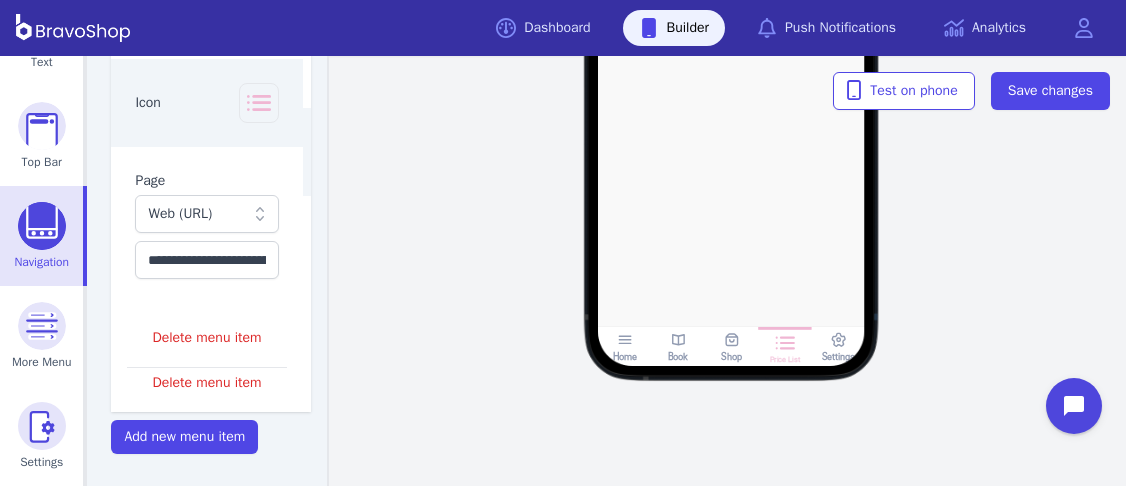 scroll, scrollTop: 692, scrollLeft: 0, axis: vertical 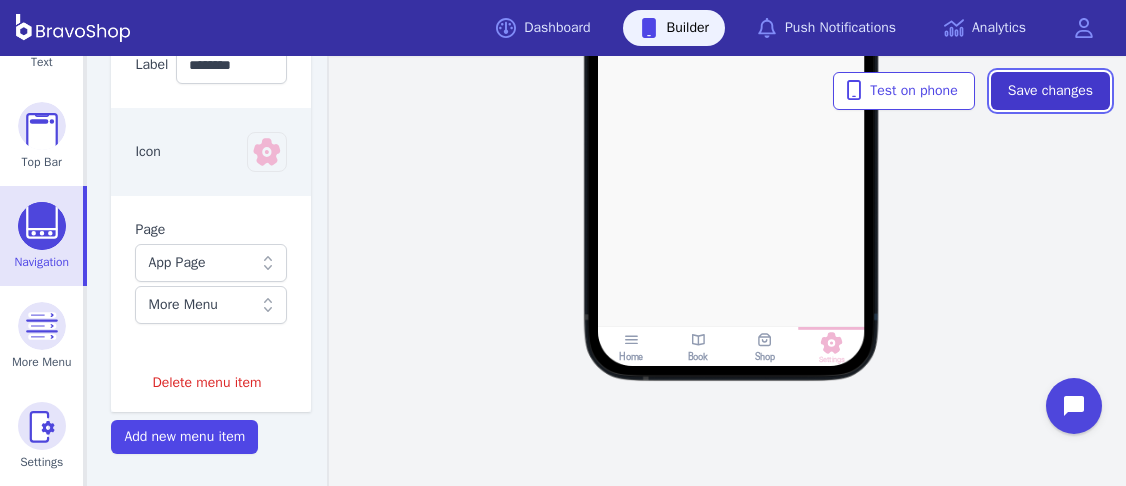 click on "Save changes" at bounding box center [1050, 91] 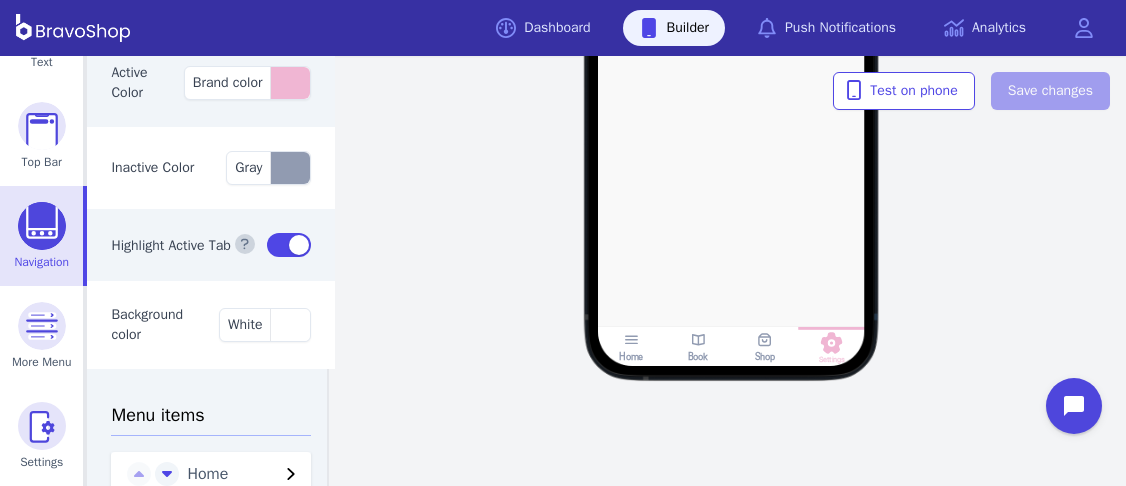 scroll, scrollTop: 77, scrollLeft: 0, axis: vertical 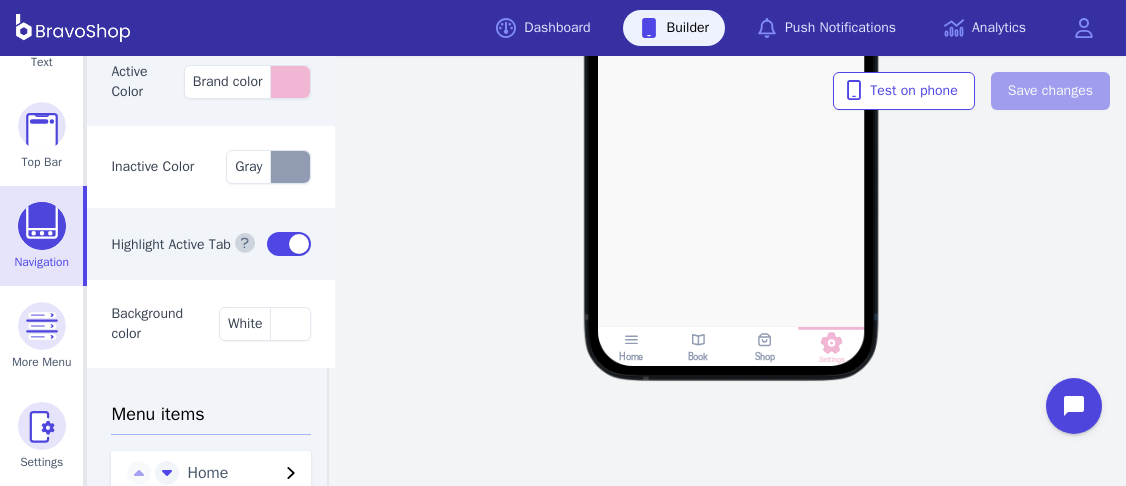 click 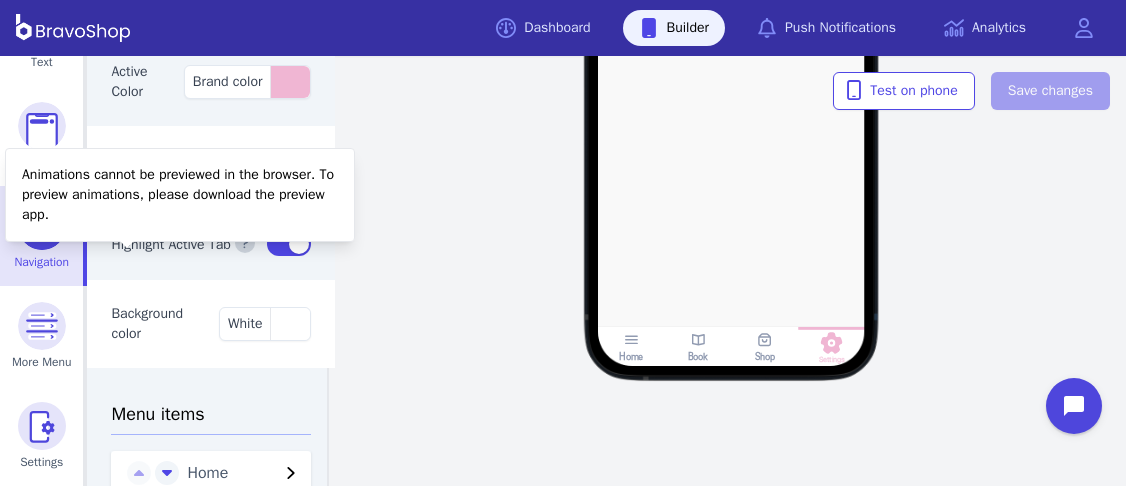 click on "Highlight Active Tab" at bounding box center [211, 244] 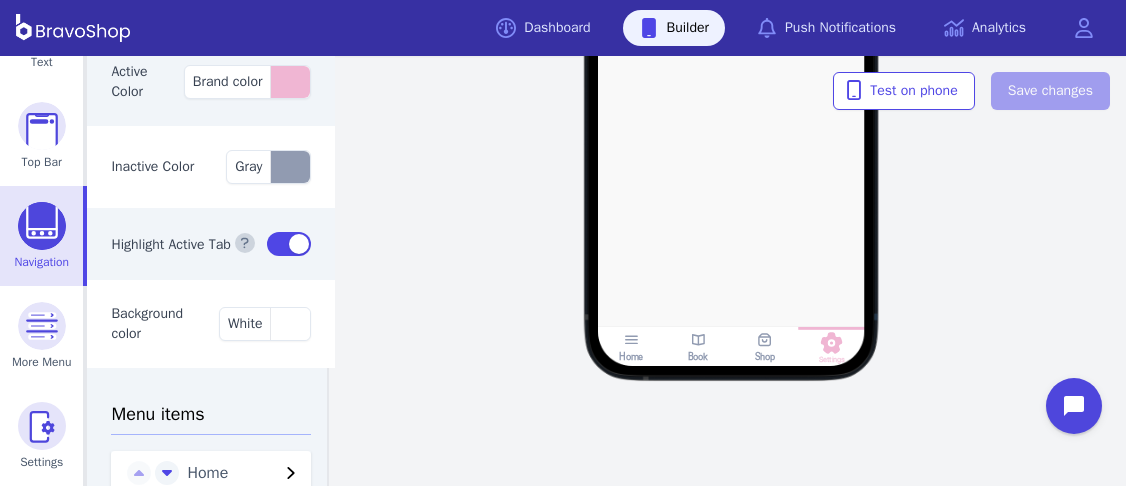 scroll, scrollTop: 0, scrollLeft: 0, axis: both 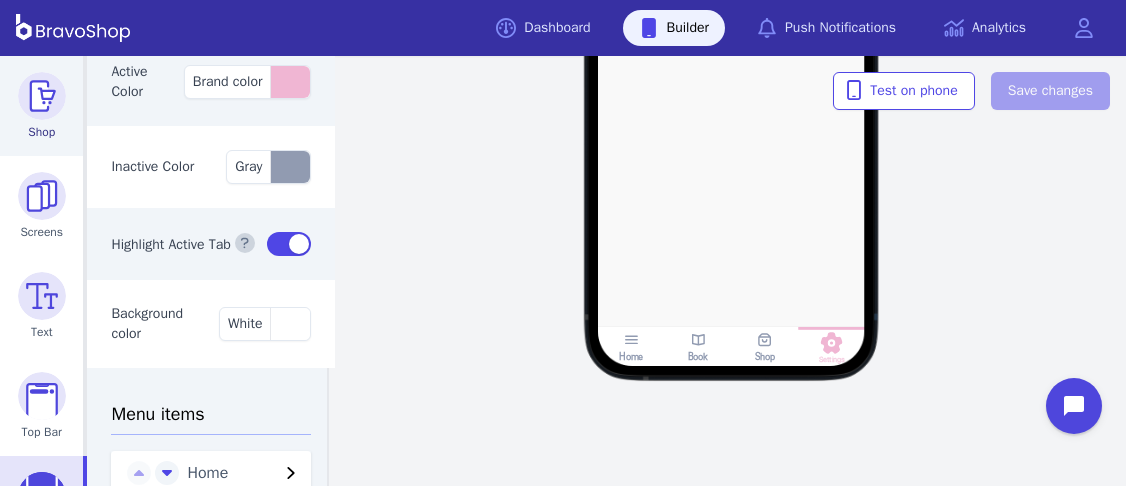 click at bounding box center (42, 96) 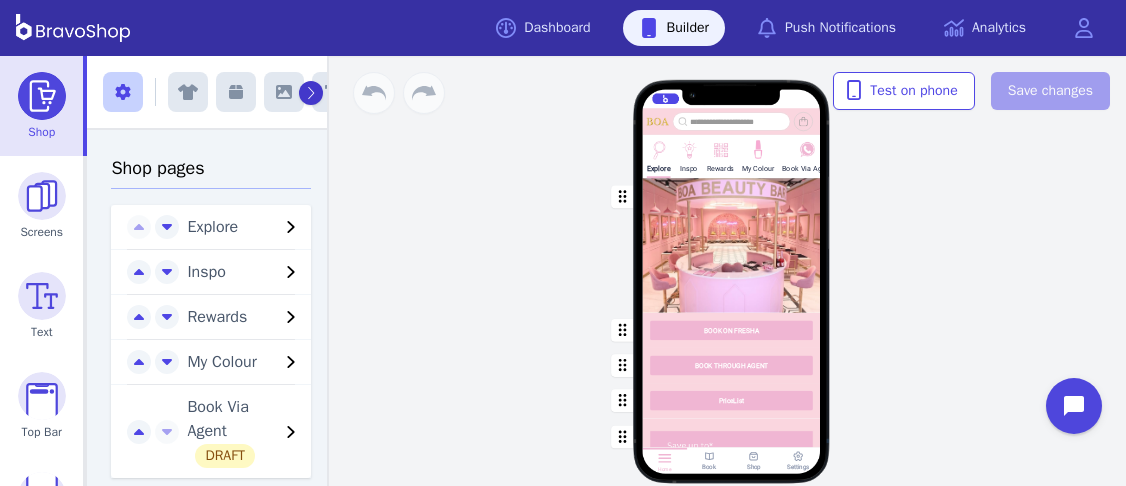 click 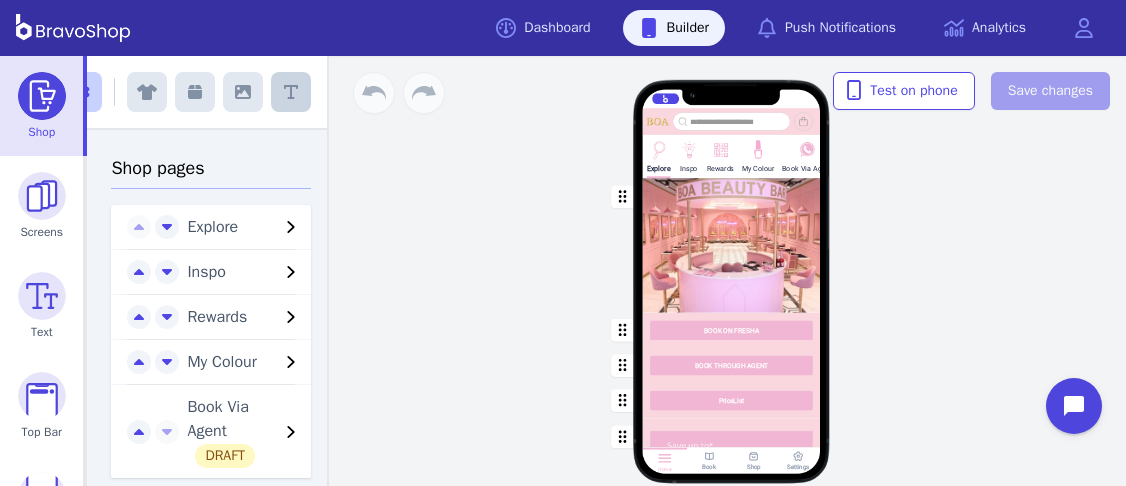 click at bounding box center [291, 92] 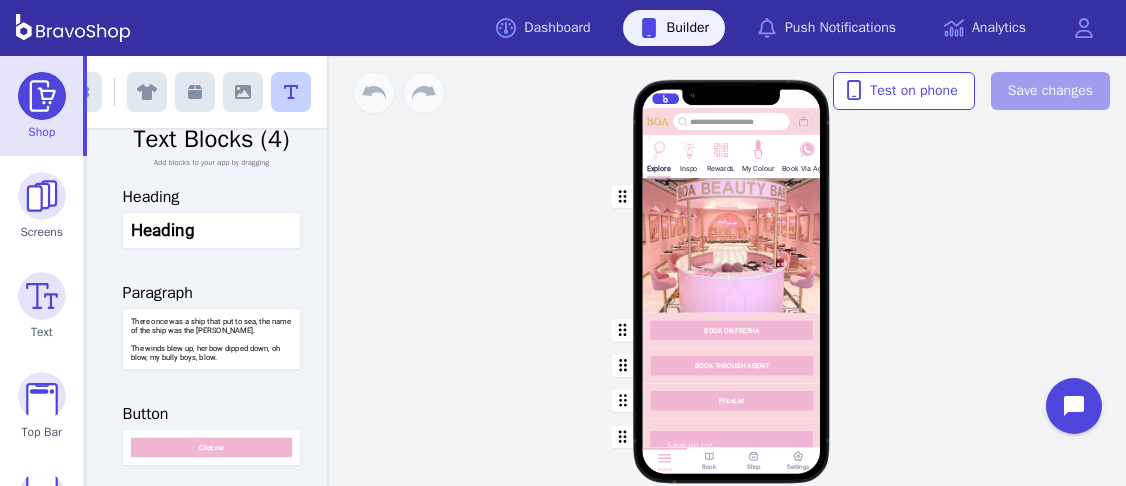 scroll, scrollTop: 0, scrollLeft: 0, axis: both 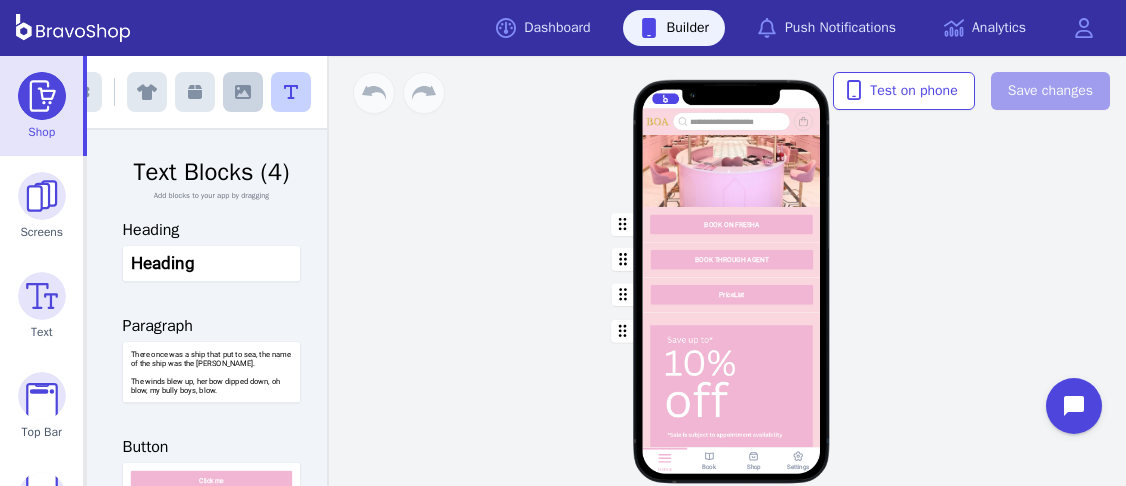 click 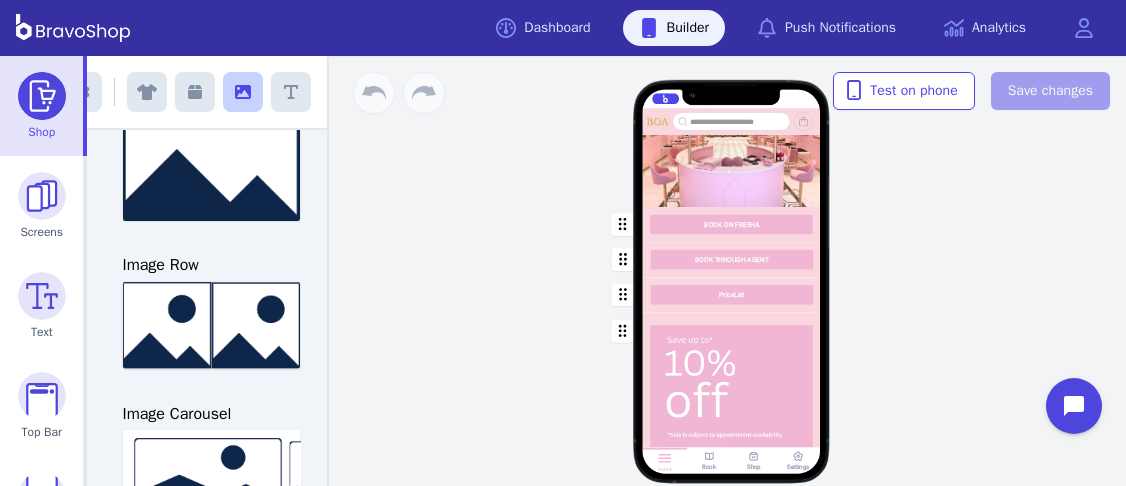 scroll, scrollTop: 311, scrollLeft: 0, axis: vertical 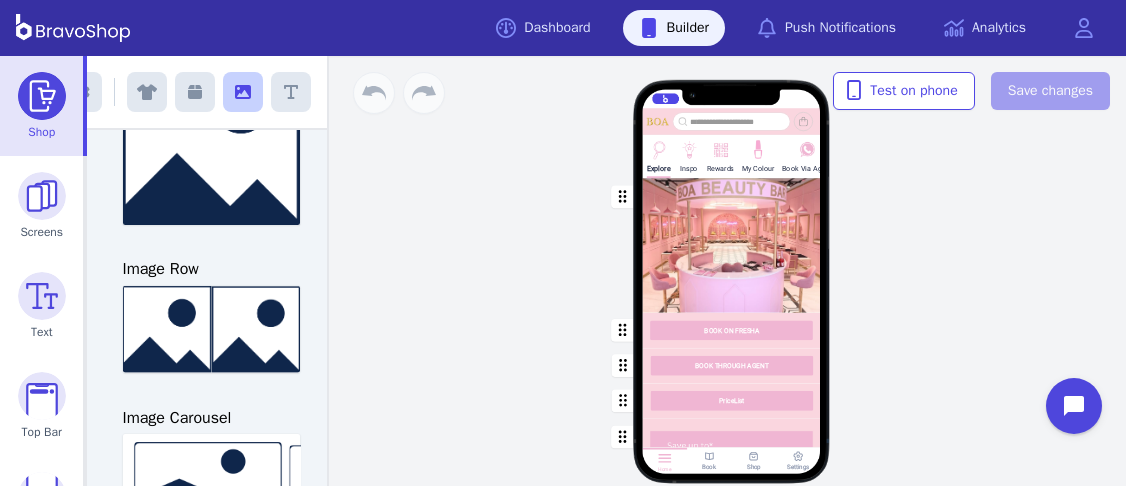click at bounding box center (732, 400) 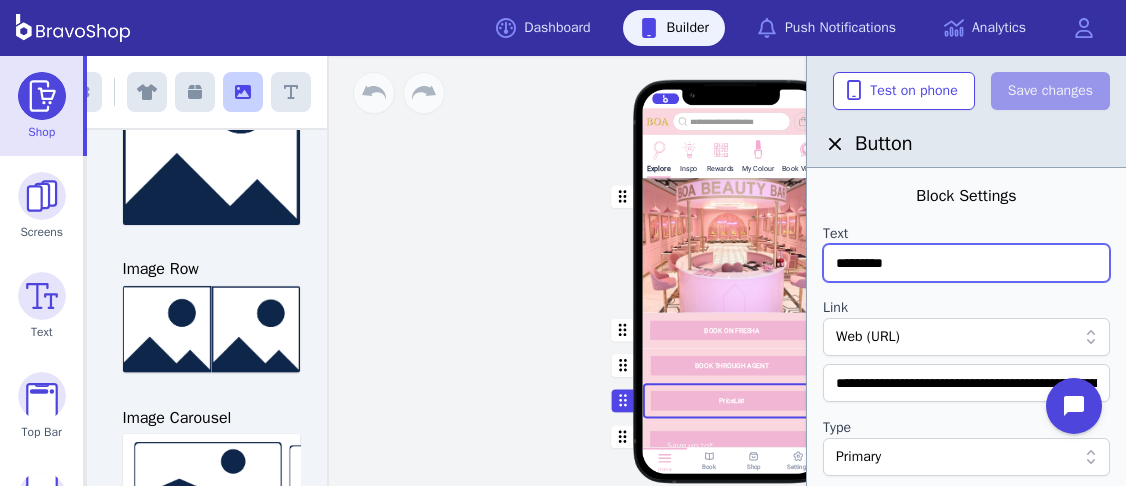 drag, startPoint x: 896, startPoint y: 268, endPoint x: 824, endPoint y: 260, distance: 72.443085 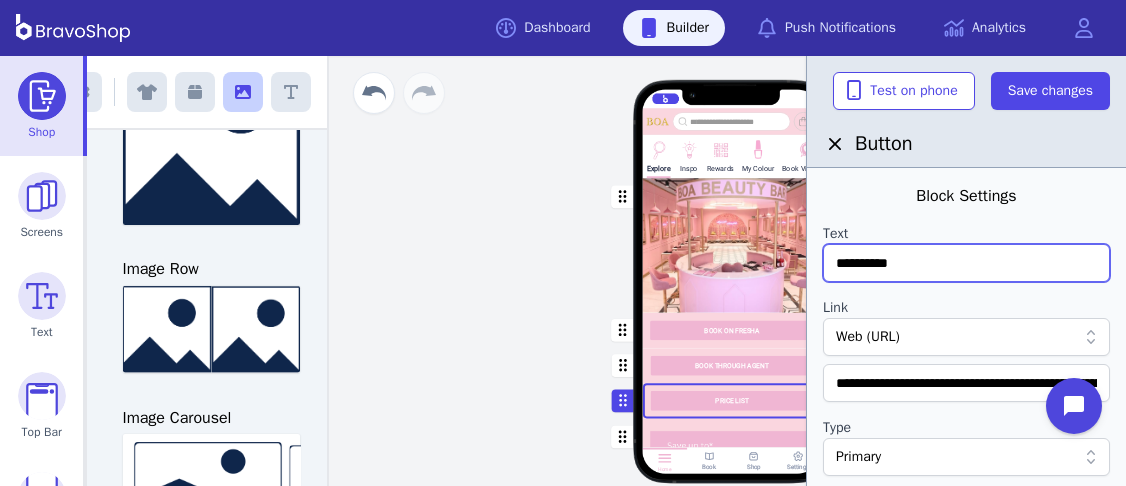 click on "**********" at bounding box center (966, 263) 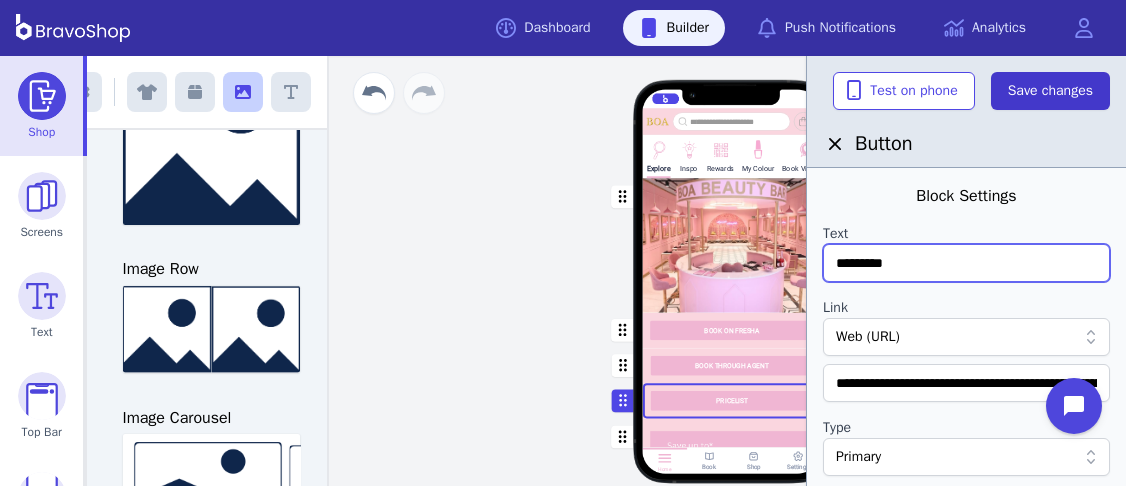 type on "*********" 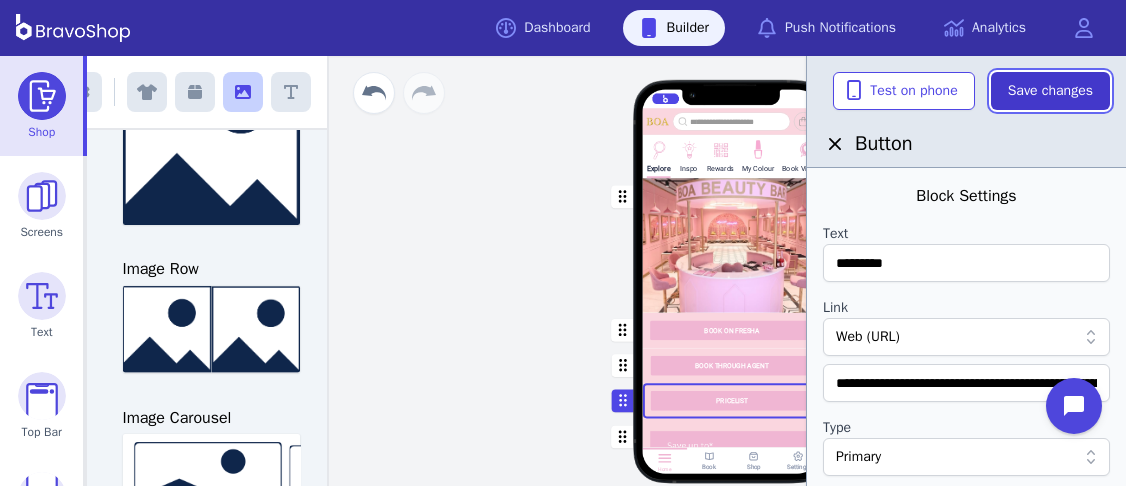 click on "Save changes" at bounding box center [1050, 91] 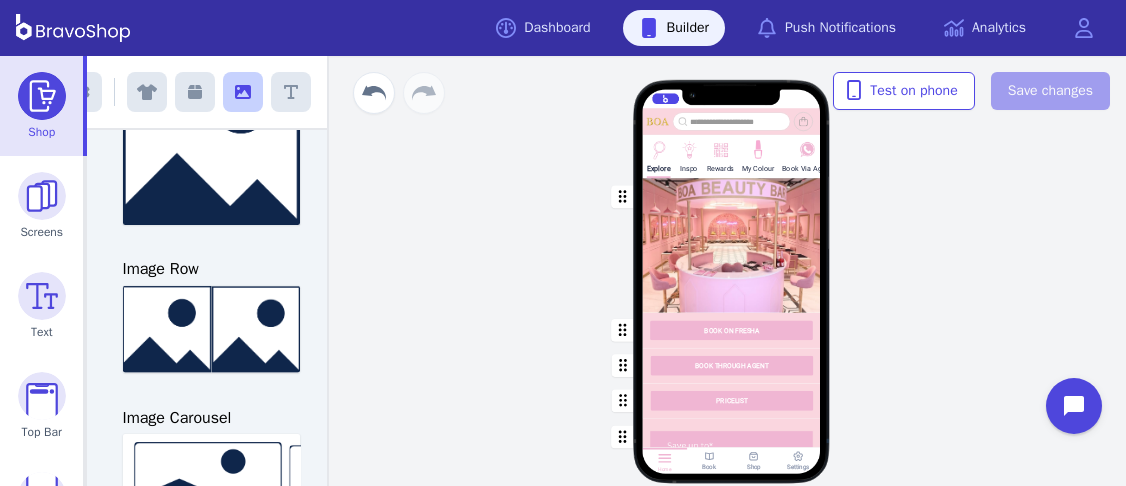 click on "Explore Inspo Rewards My Colour Book Via Agent BOOK ON FRESHA BOOK THROUGH AGENT PRICELIST Featured Products Gift Vouchers Various Denominations GROUP BOOKINGS
For group bookings, please contact us at [PHONE_NUMBER] via phone call or at [PHONE_NUMBER] for WhatsApp.
Stuck on something or have any questions? Contact us now! Drag a block here to get started Home Book  Shop Settings" at bounding box center (731, 291) 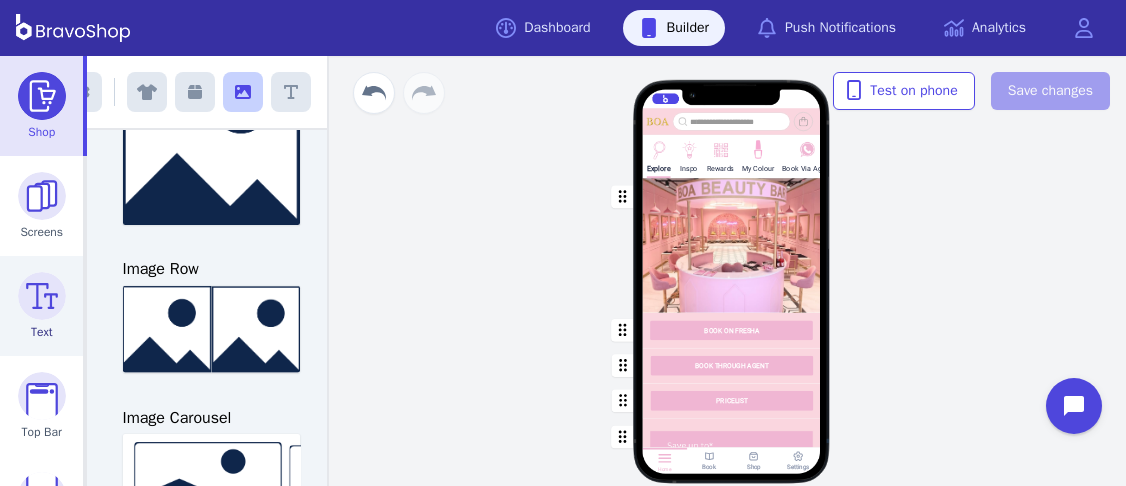 scroll, scrollTop: 270, scrollLeft: 0, axis: vertical 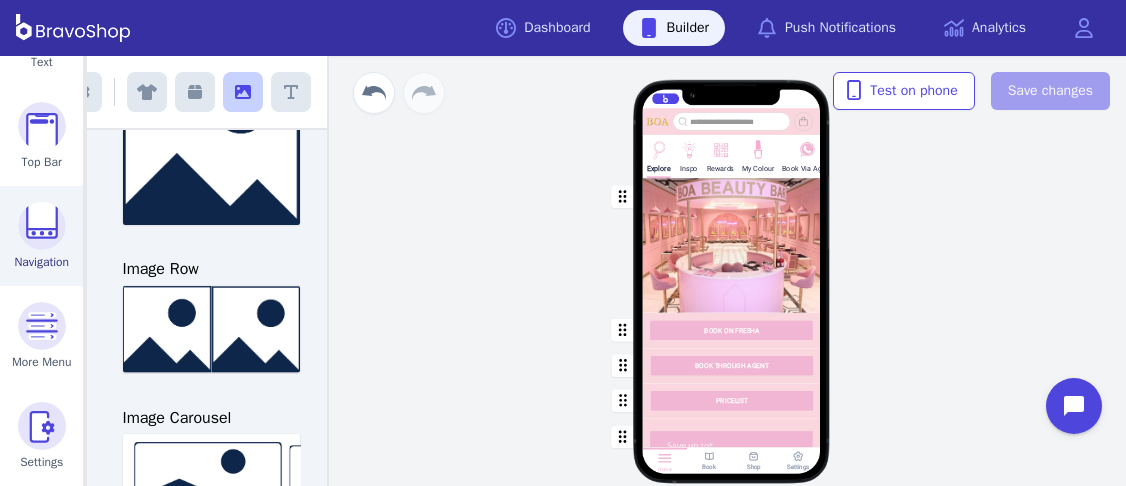 click at bounding box center [42, 226] 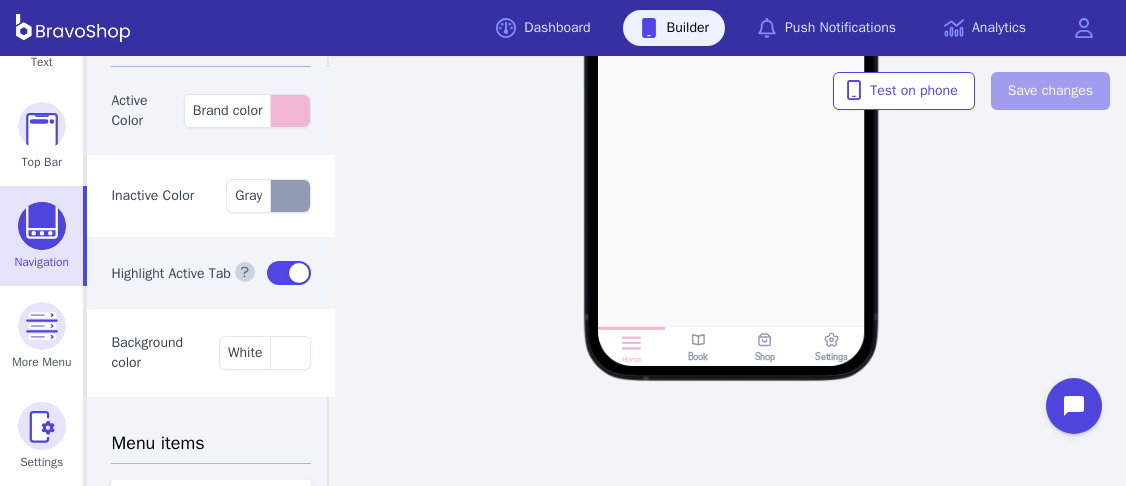 scroll, scrollTop: 53, scrollLeft: 0, axis: vertical 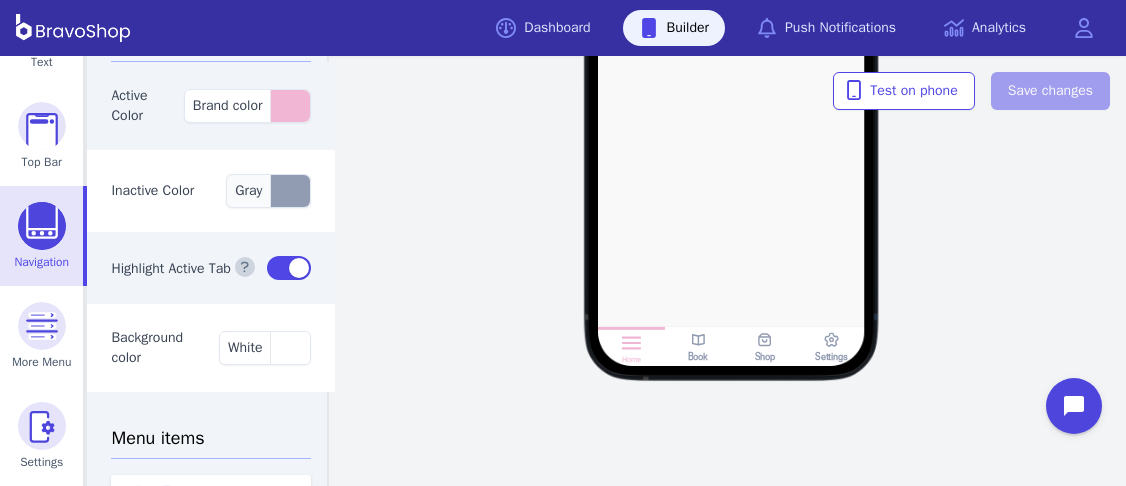 click at bounding box center (290, 191) 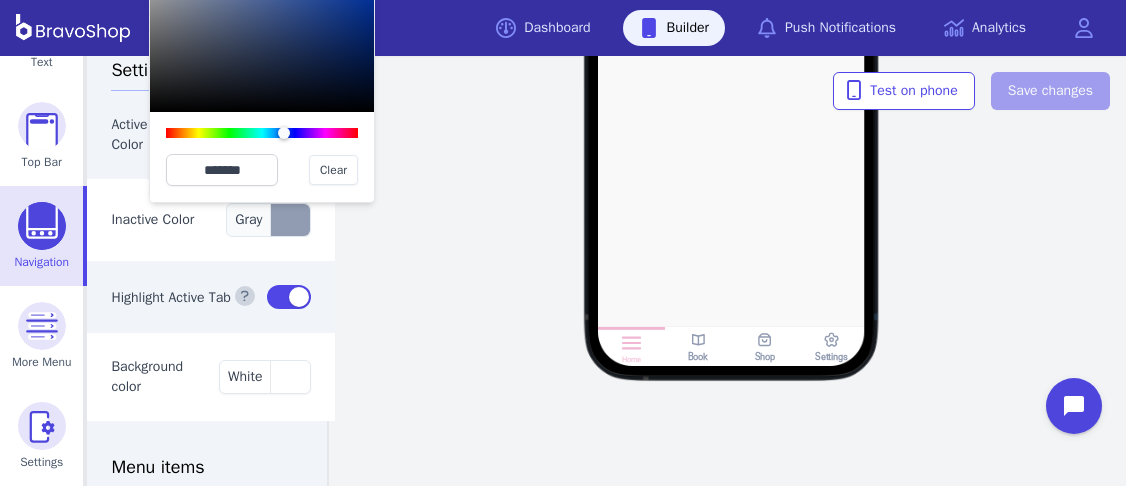 scroll, scrollTop: 0, scrollLeft: 0, axis: both 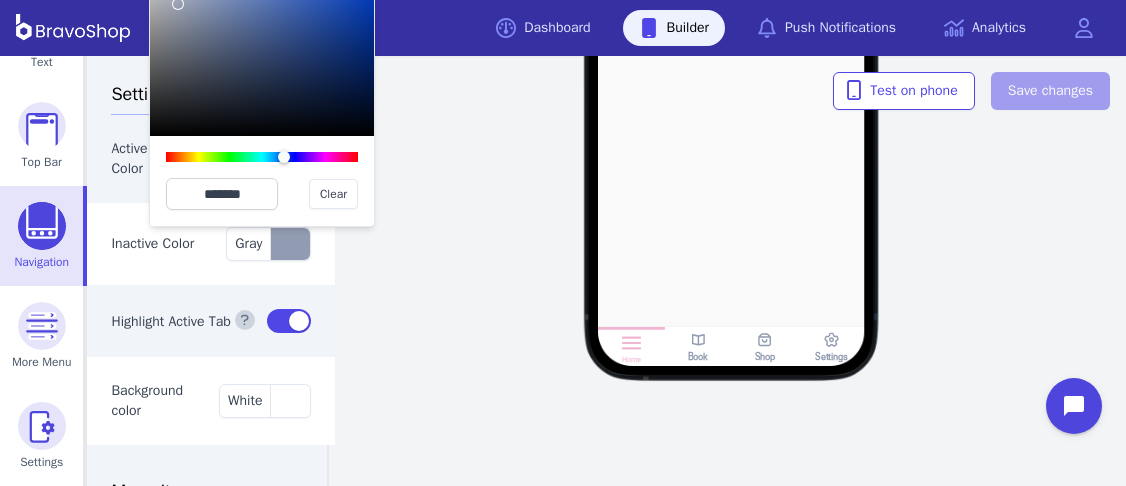 click at bounding box center (262, 40) 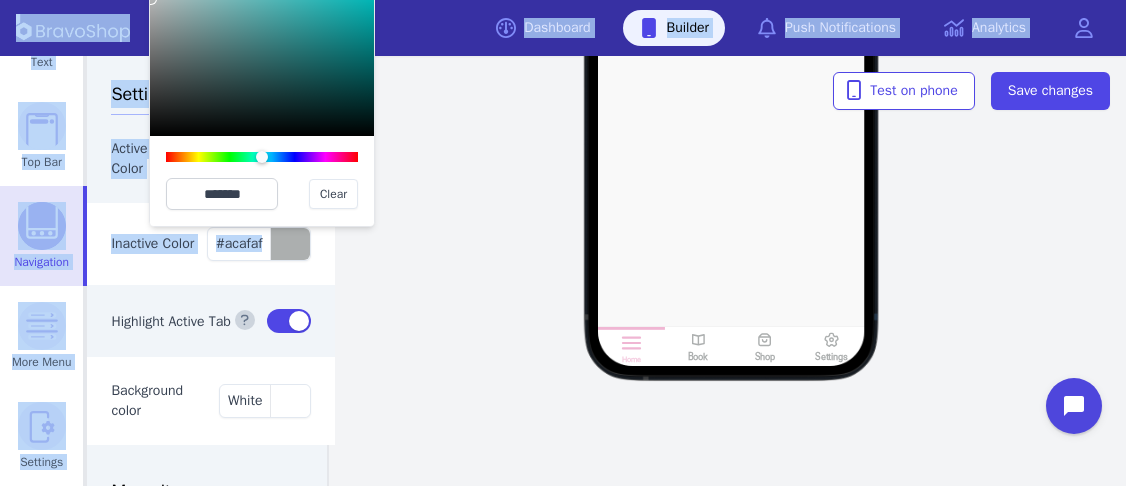 type on "*******" 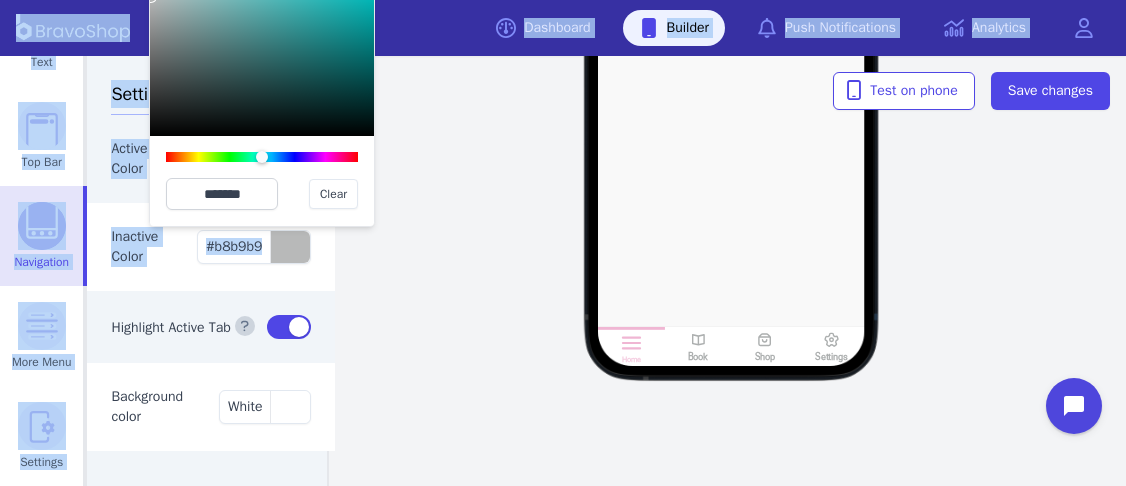 drag, startPoint x: 179, startPoint y: 4, endPoint x: 151, endPoint y: -3, distance: 28.86174 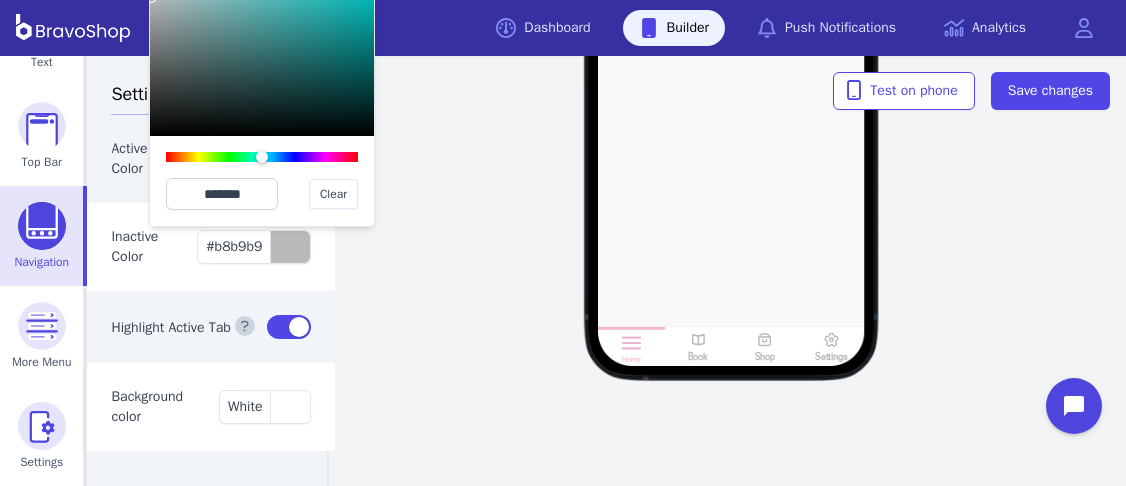 click on "Home Book  Shop Settings Test on phone Save changes" at bounding box center (731, 271) 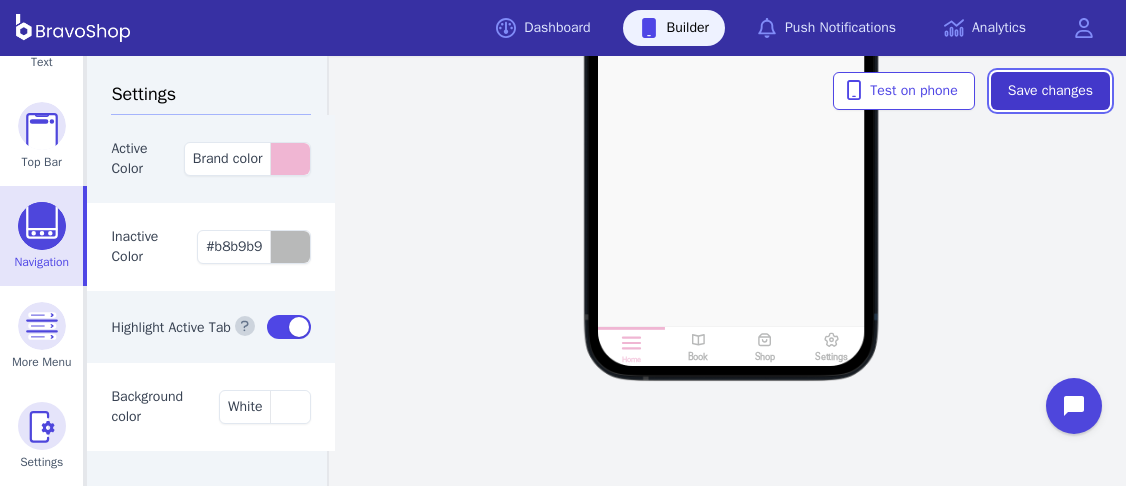 click on "Save changes" at bounding box center [1050, 91] 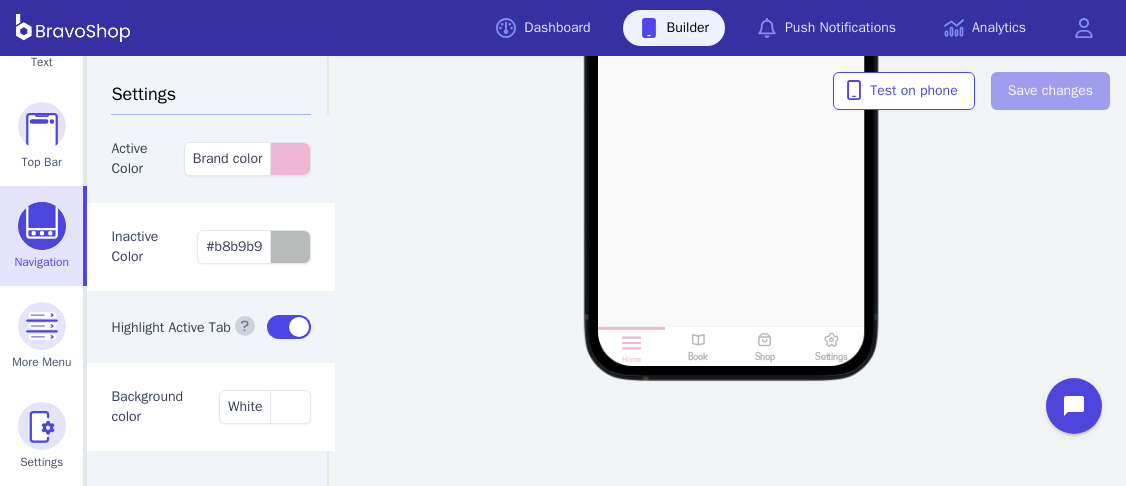 click at bounding box center (731, 92) 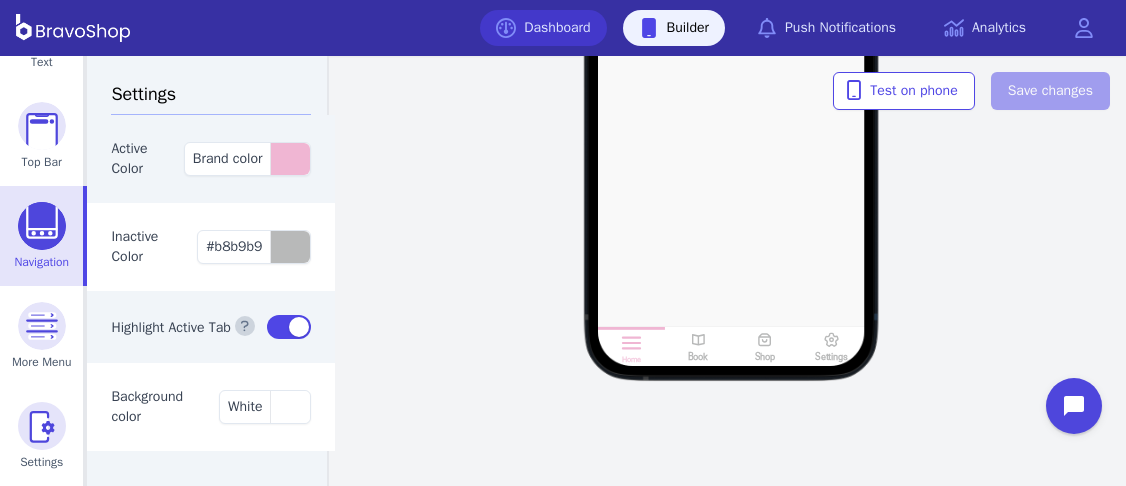 click on "Dashboard" at bounding box center (543, 28) 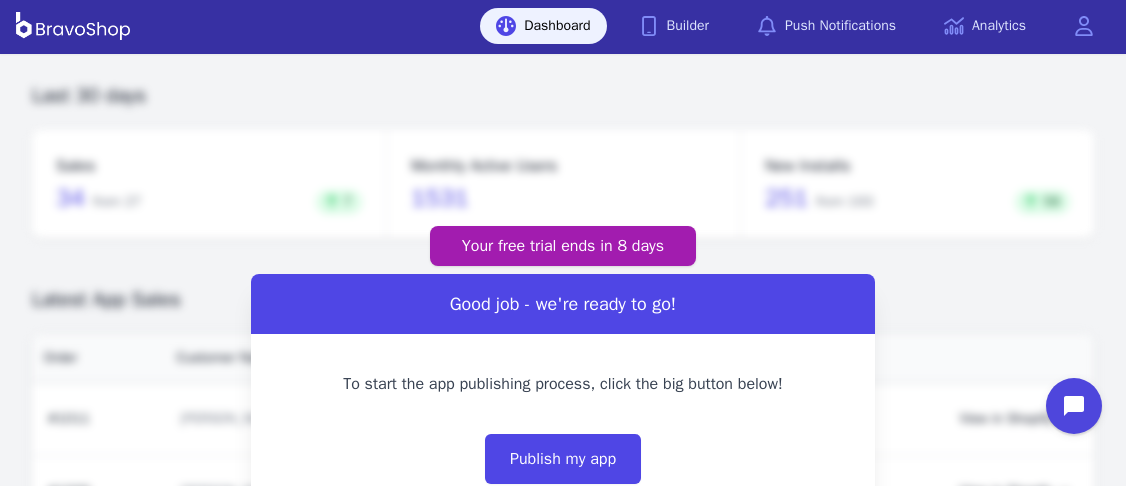 scroll, scrollTop: 5, scrollLeft: 0, axis: vertical 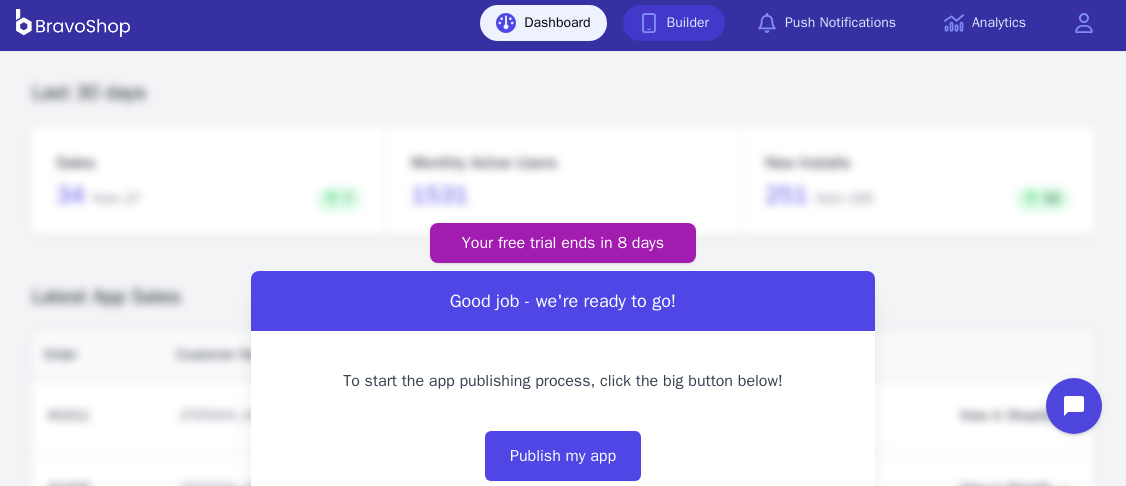 click on "Builder" at bounding box center [674, 23] 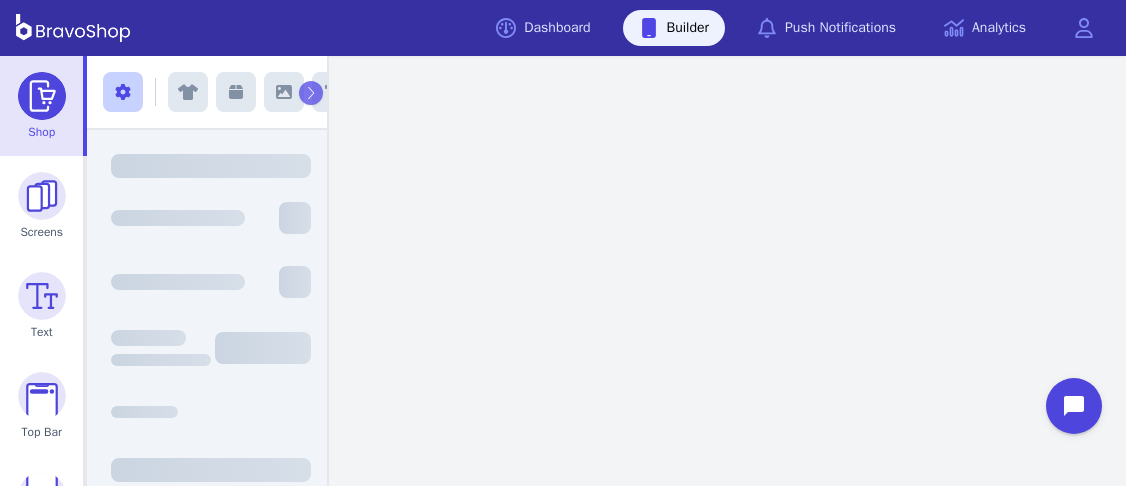 scroll, scrollTop: 0, scrollLeft: 0, axis: both 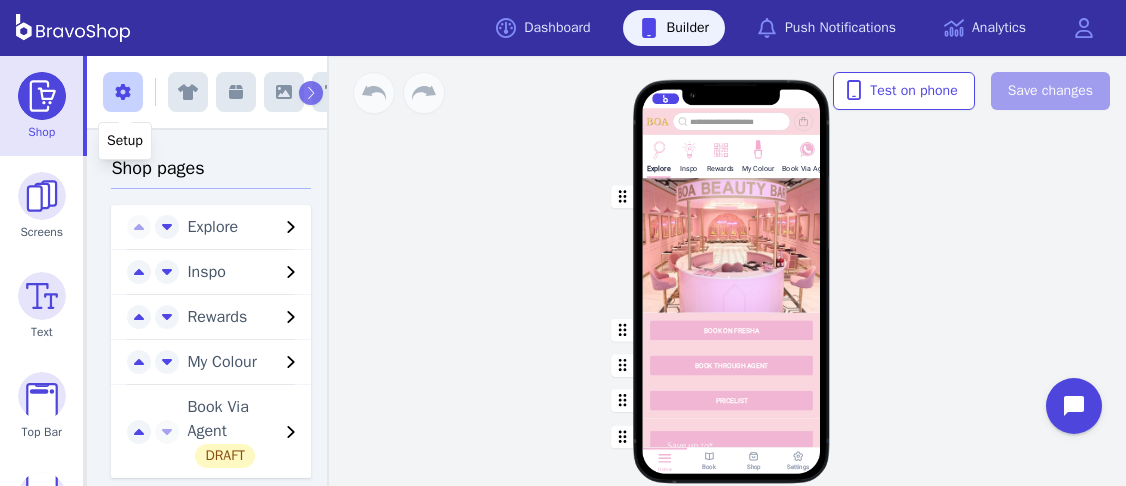 click 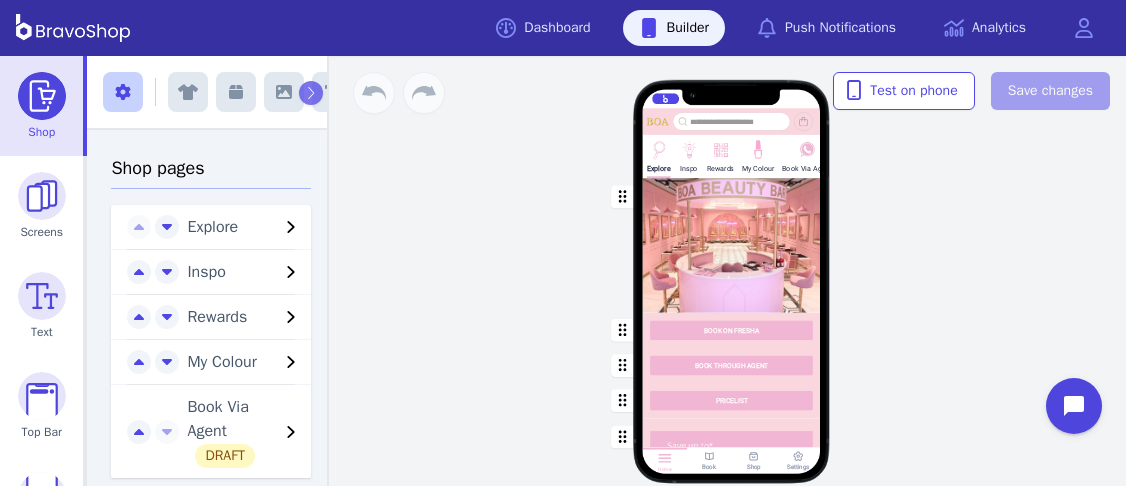 click 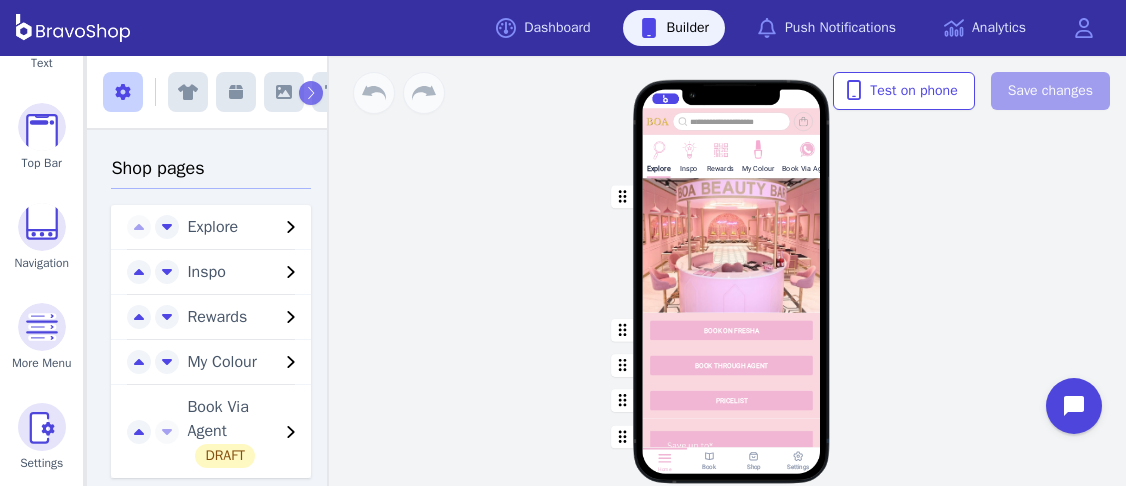 scroll, scrollTop: 270, scrollLeft: 0, axis: vertical 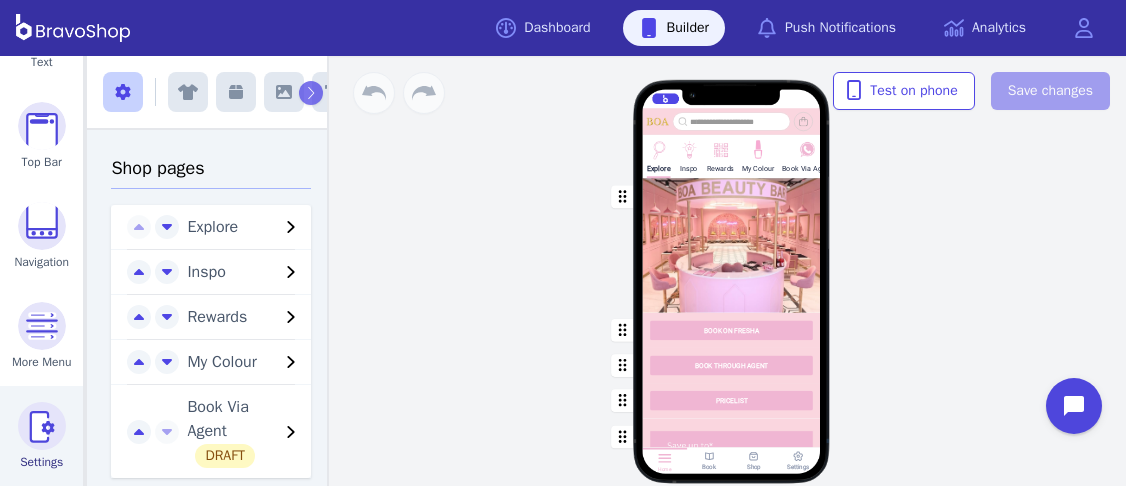 click at bounding box center (42, 426) 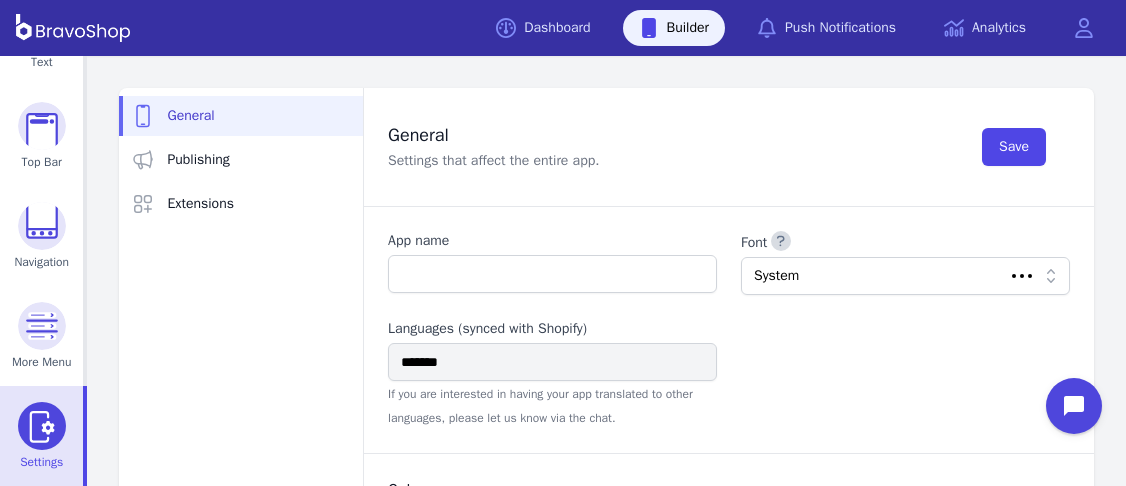 type on "**********" 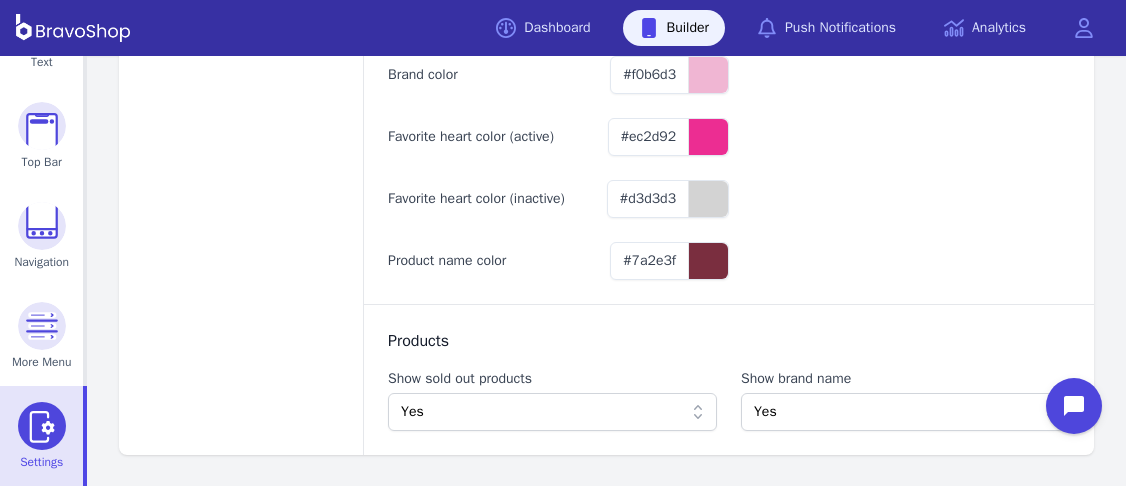 scroll, scrollTop: 0, scrollLeft: 0, axis: both 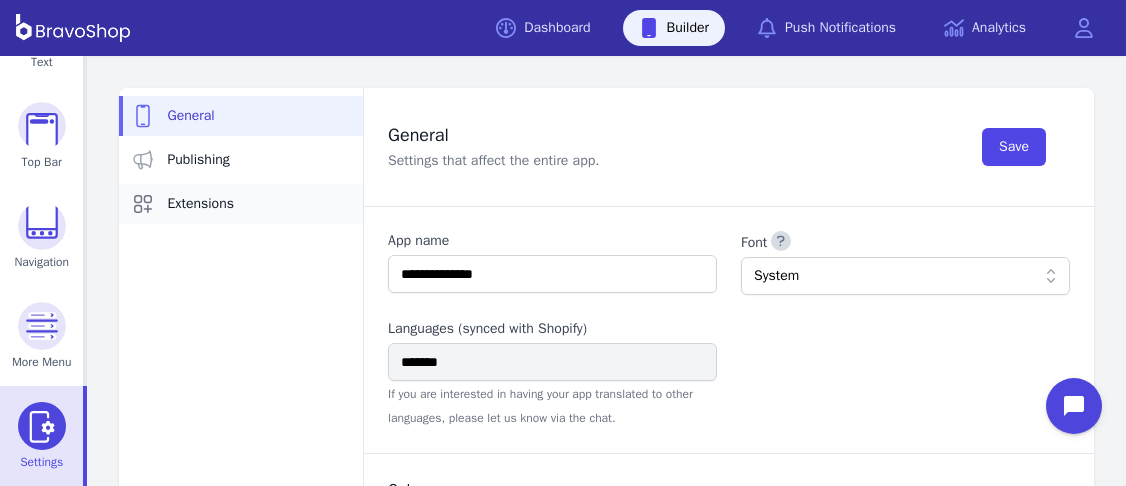 click on "Extensions" at bounding box center (200, 204) 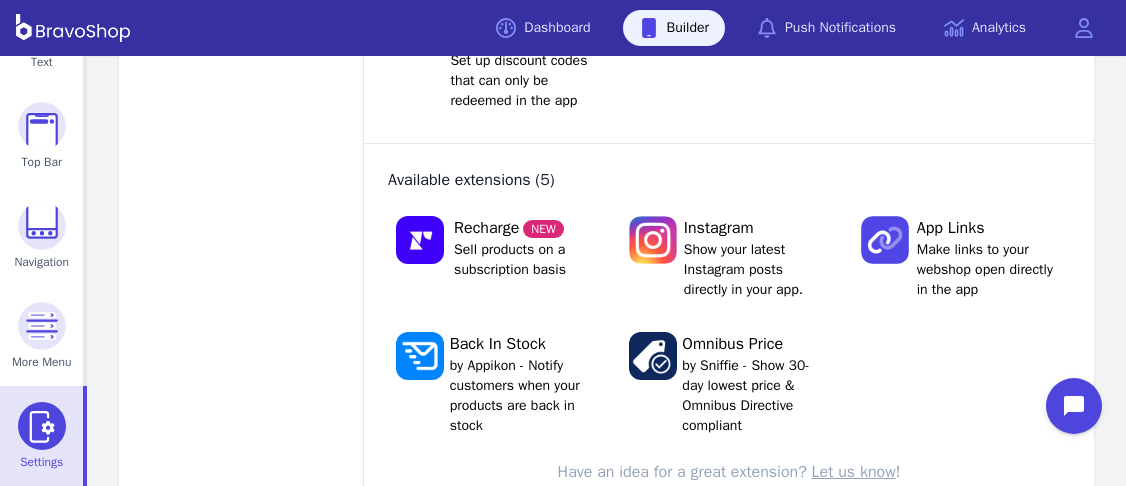scroll, scrollTop: 0, scrollLeft: 0, axis: both 